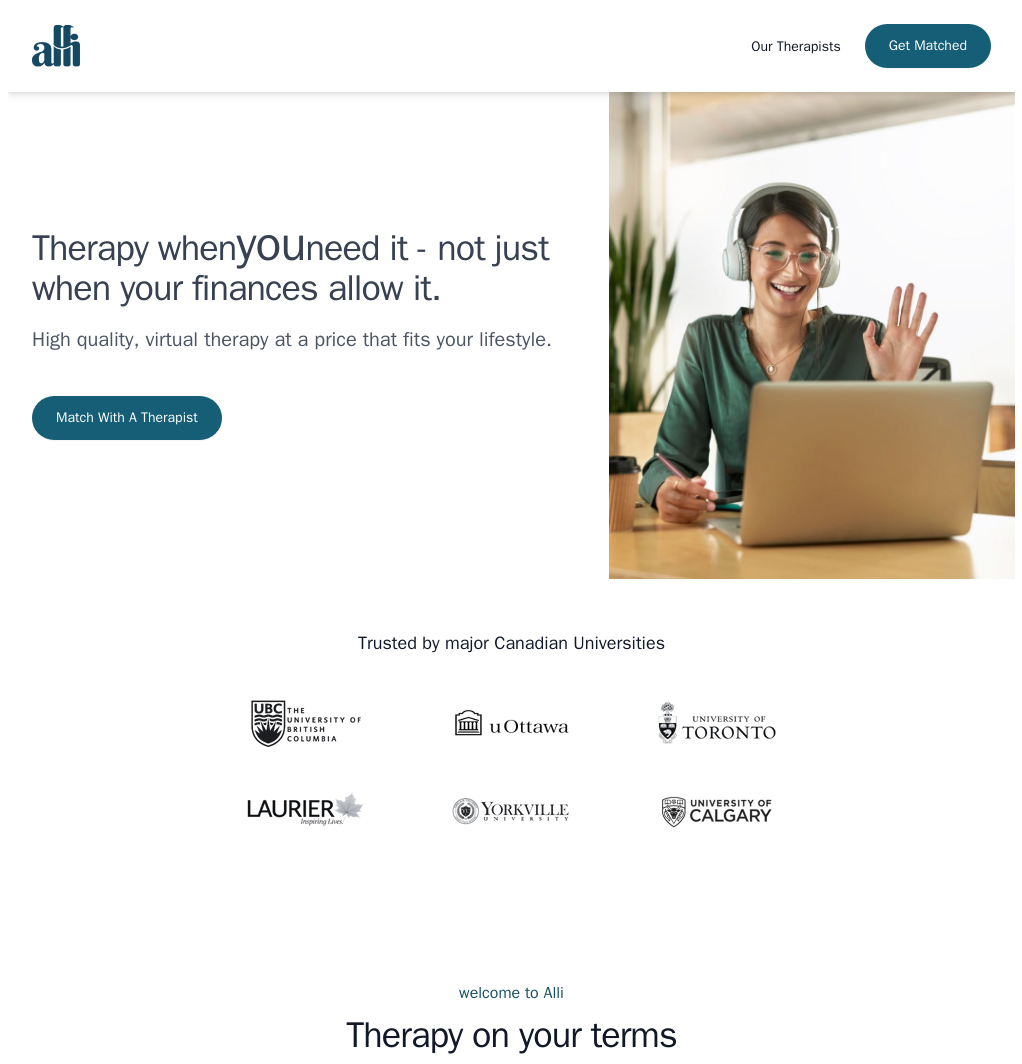 scroll, scrollTop: 0, scrollLeft: 0, axis: both 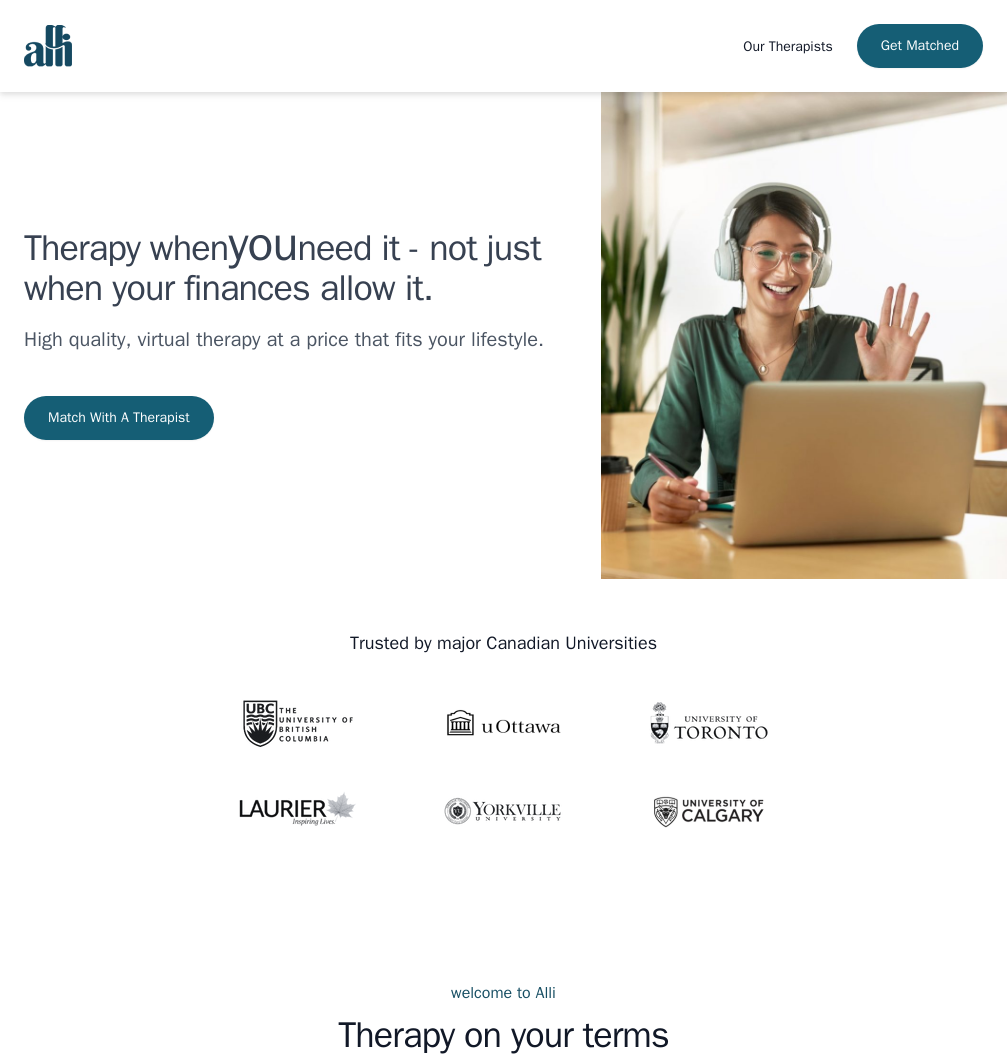 click on "Our Therapists" at bounding box center [787, 46] 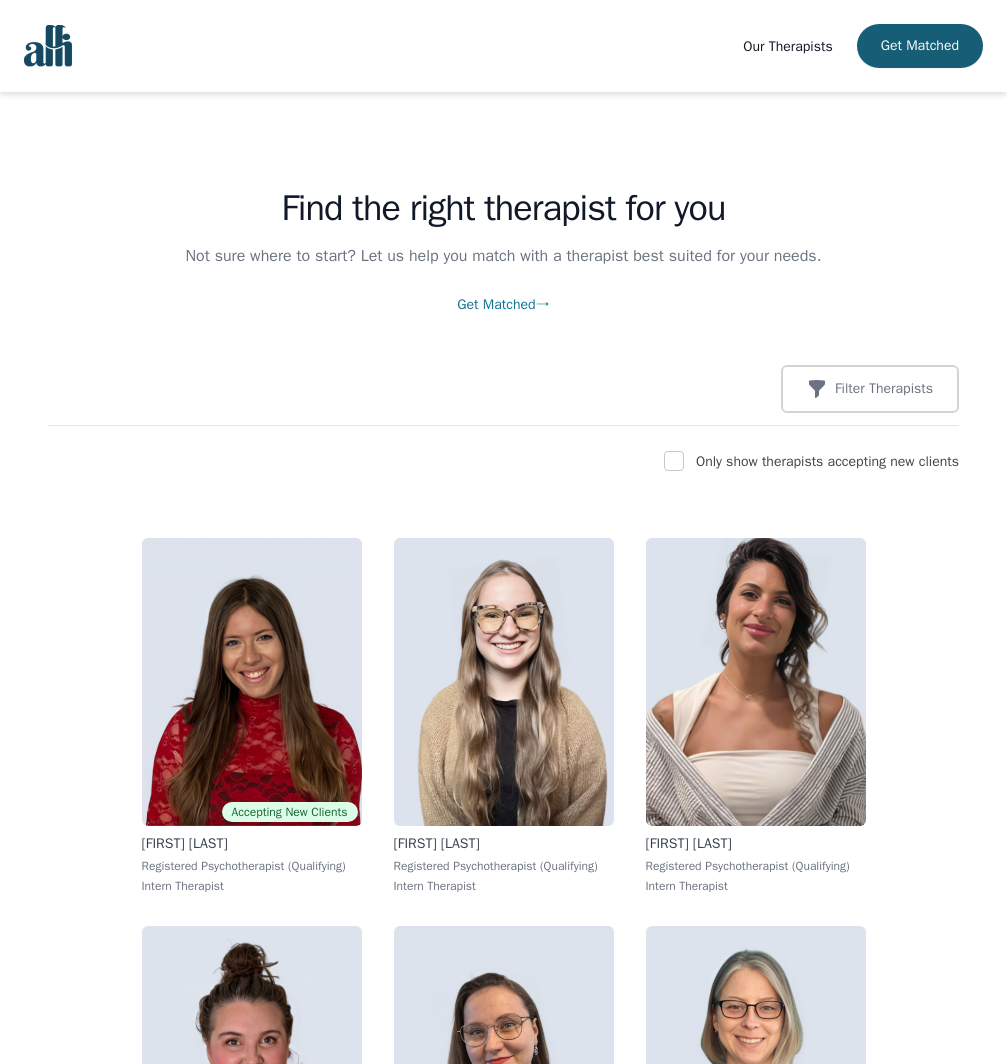 scroll, scrollTop: 0, scrollLeft: 0, axis: both 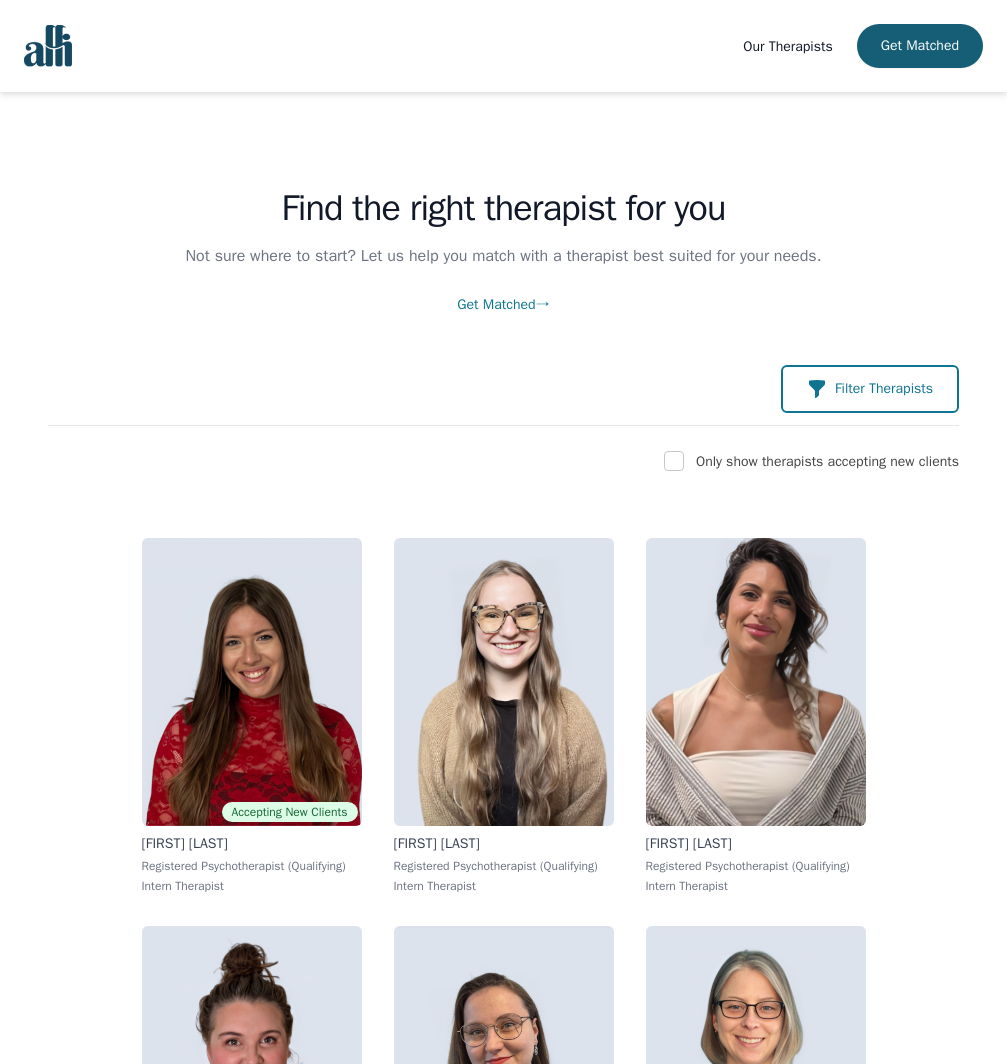 click at bounding box center (817, 389) 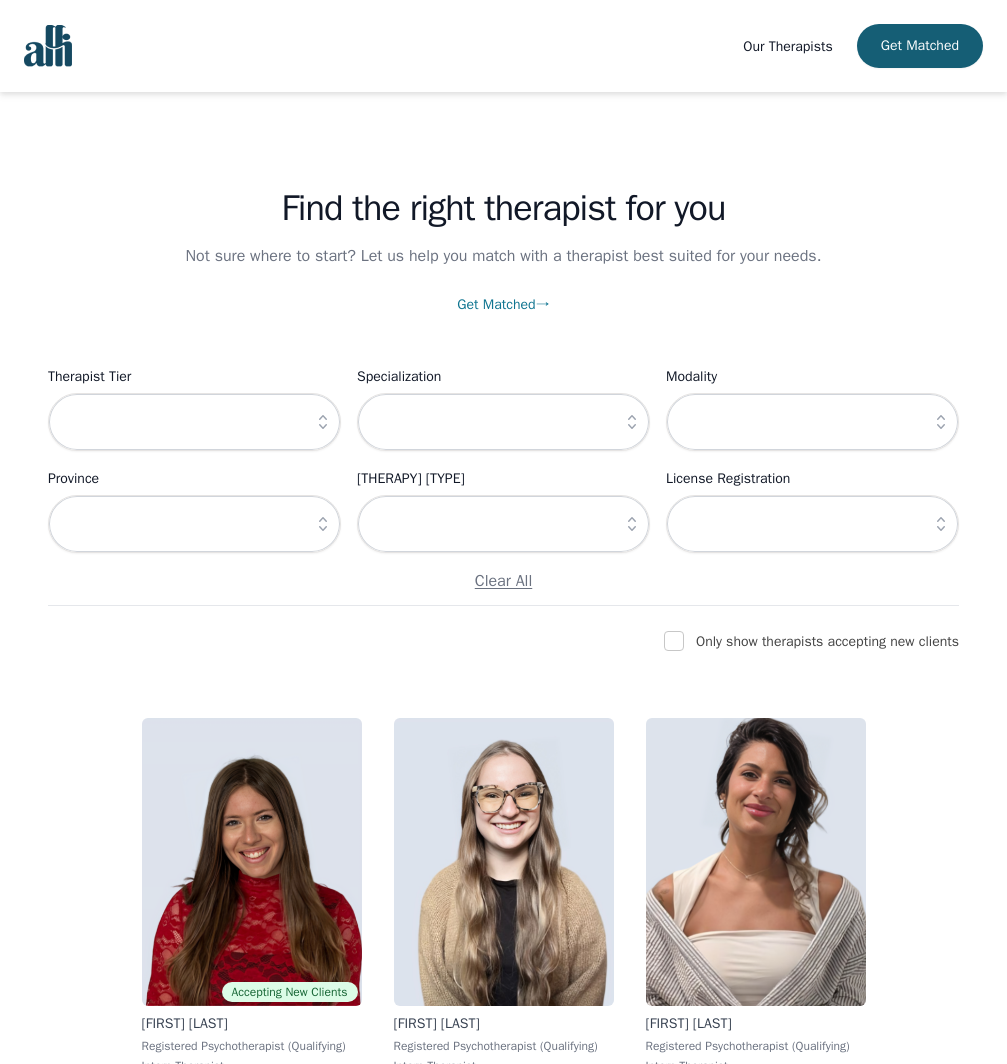 click at bounding box center [941, 524] 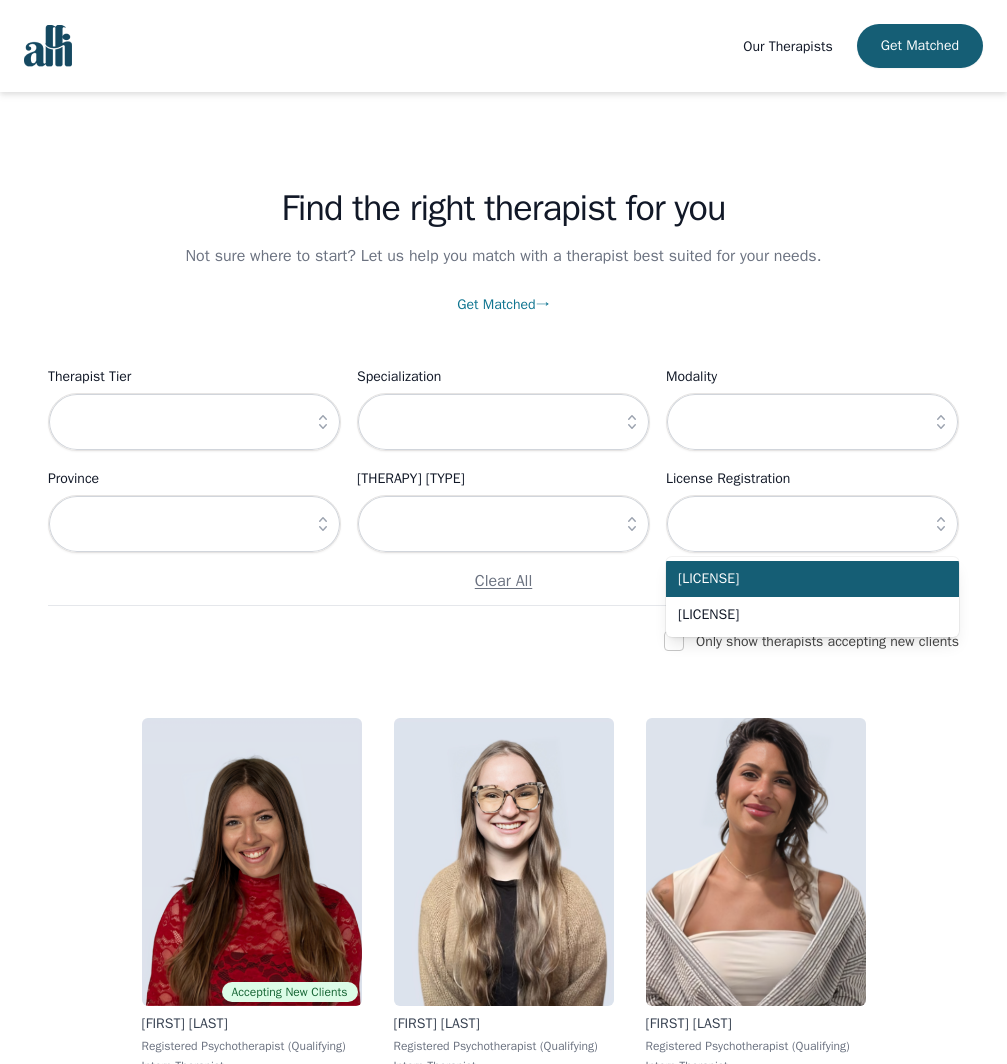 click on "[LICENSE]" at bounding box center [812, 579] 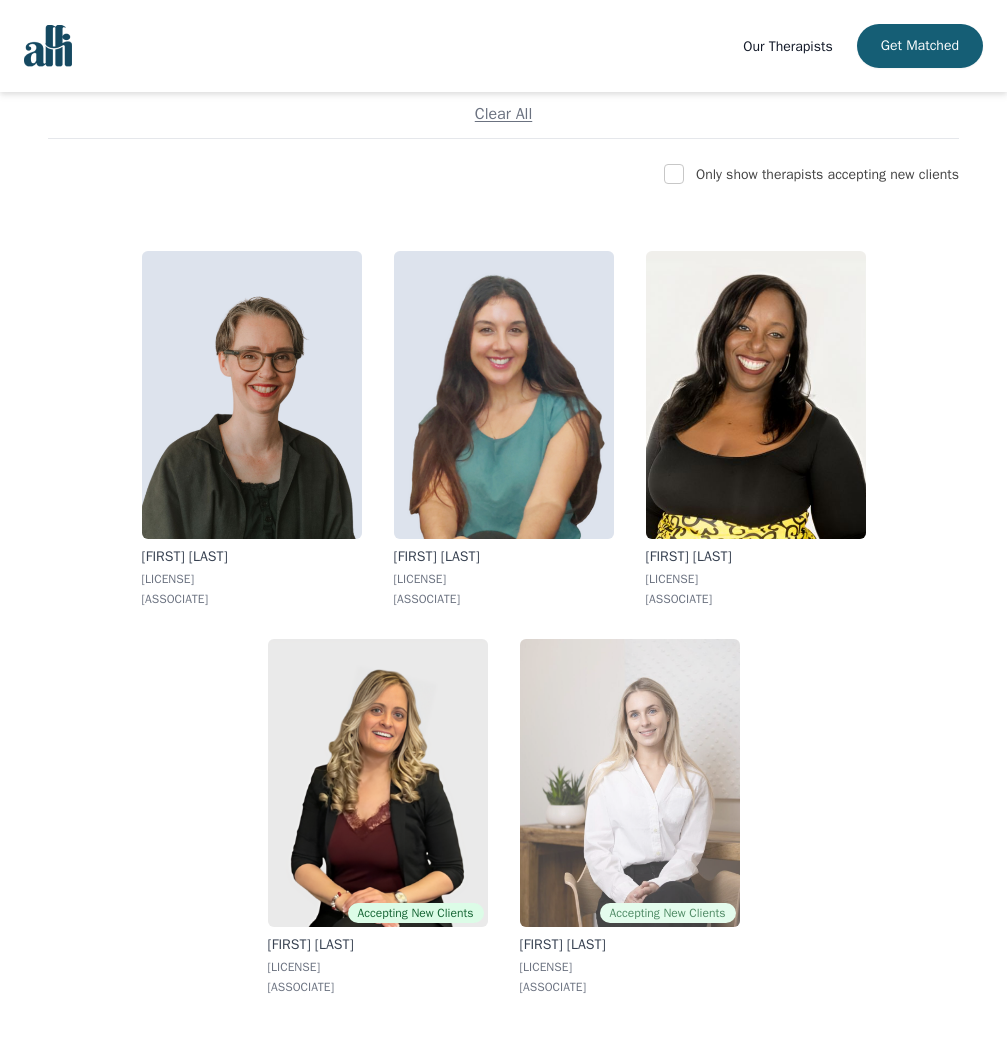 scroll, scrollTop: 0, scrollLeft: 0, axis: both 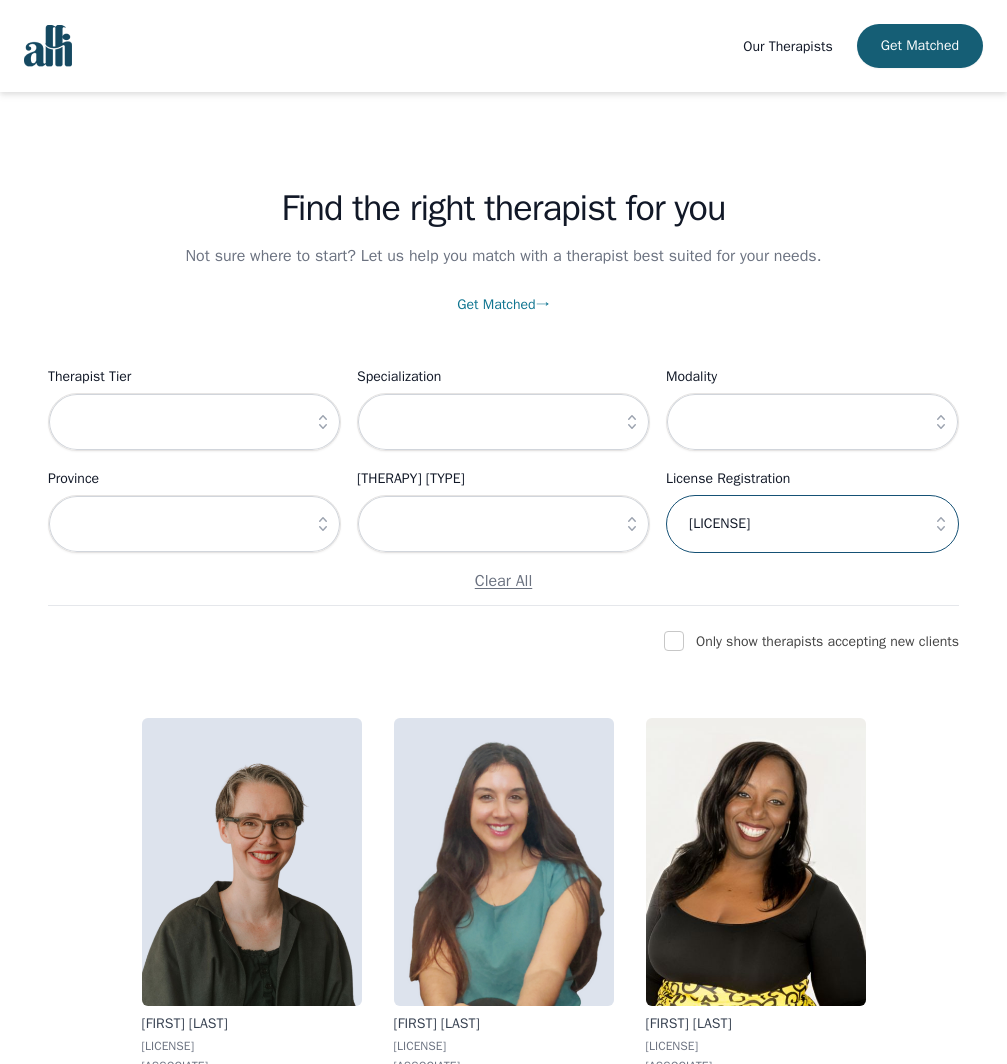 click on "[LICENSE]" at bounding box center [812, 524] 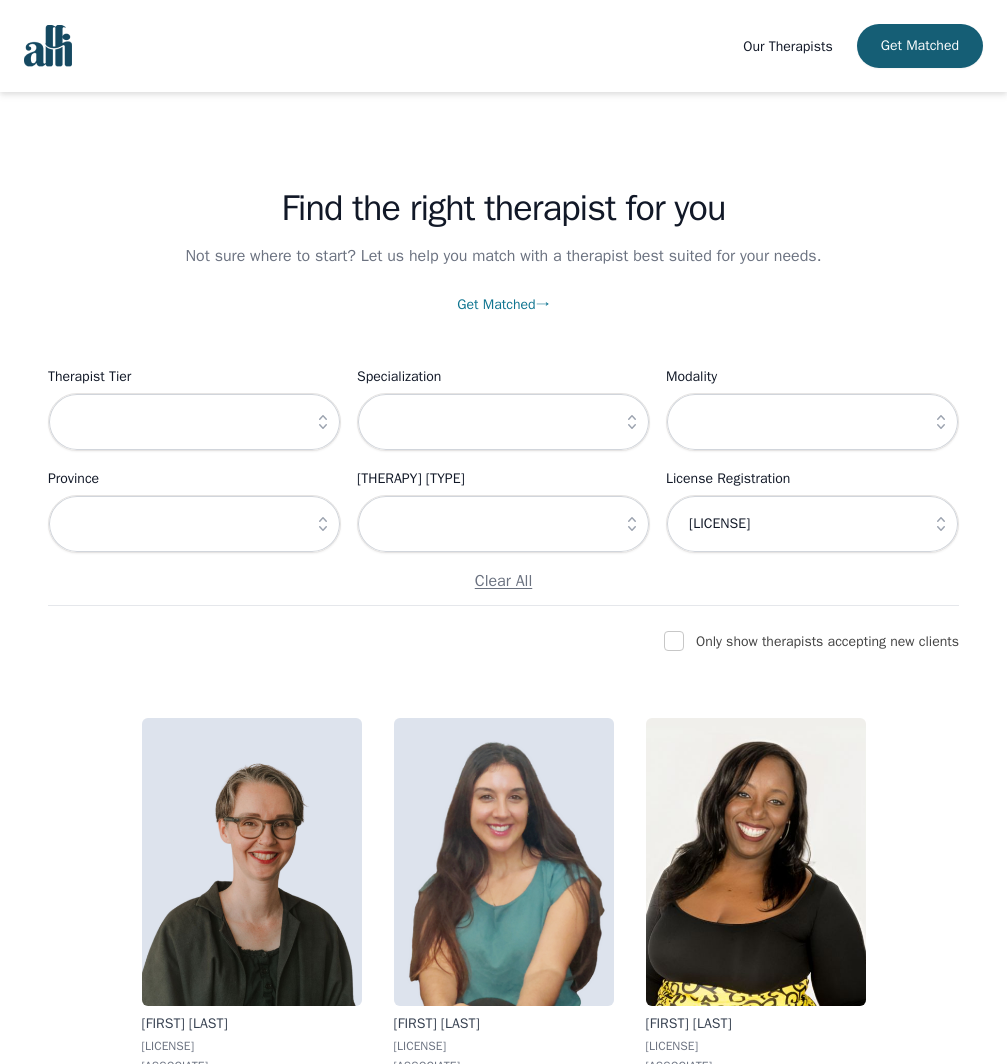 click at bounding box center [941, 524] 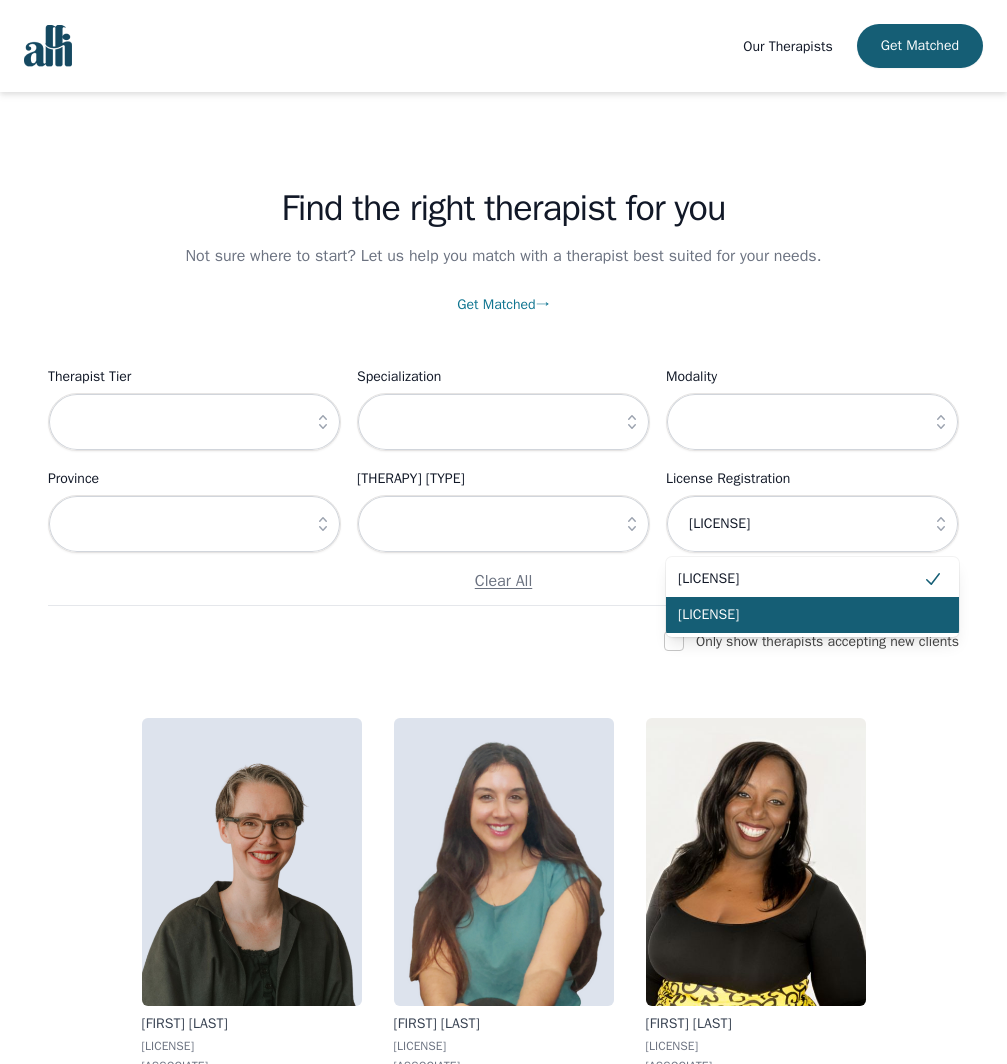 click on "[LICENSE]" at bounding box center [800, 615] 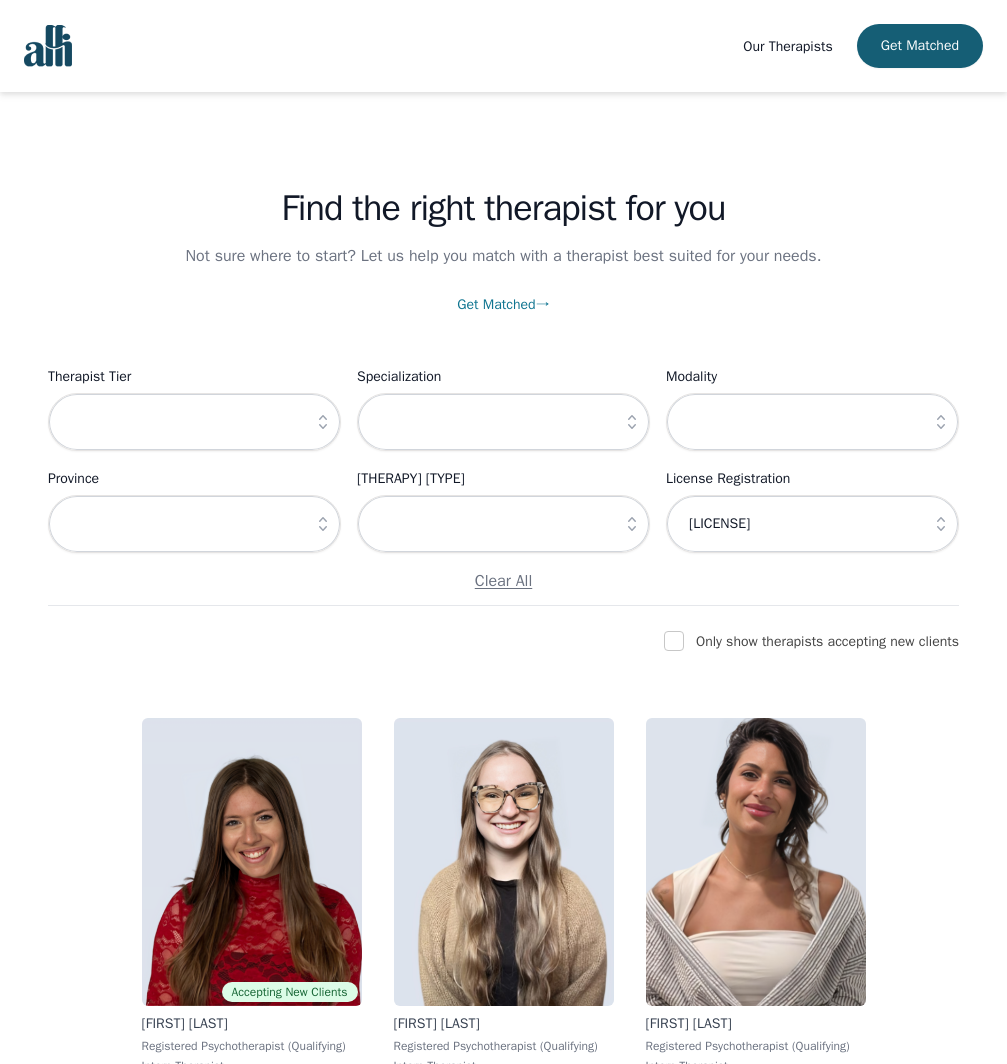 click at bounding box center [323, 422] 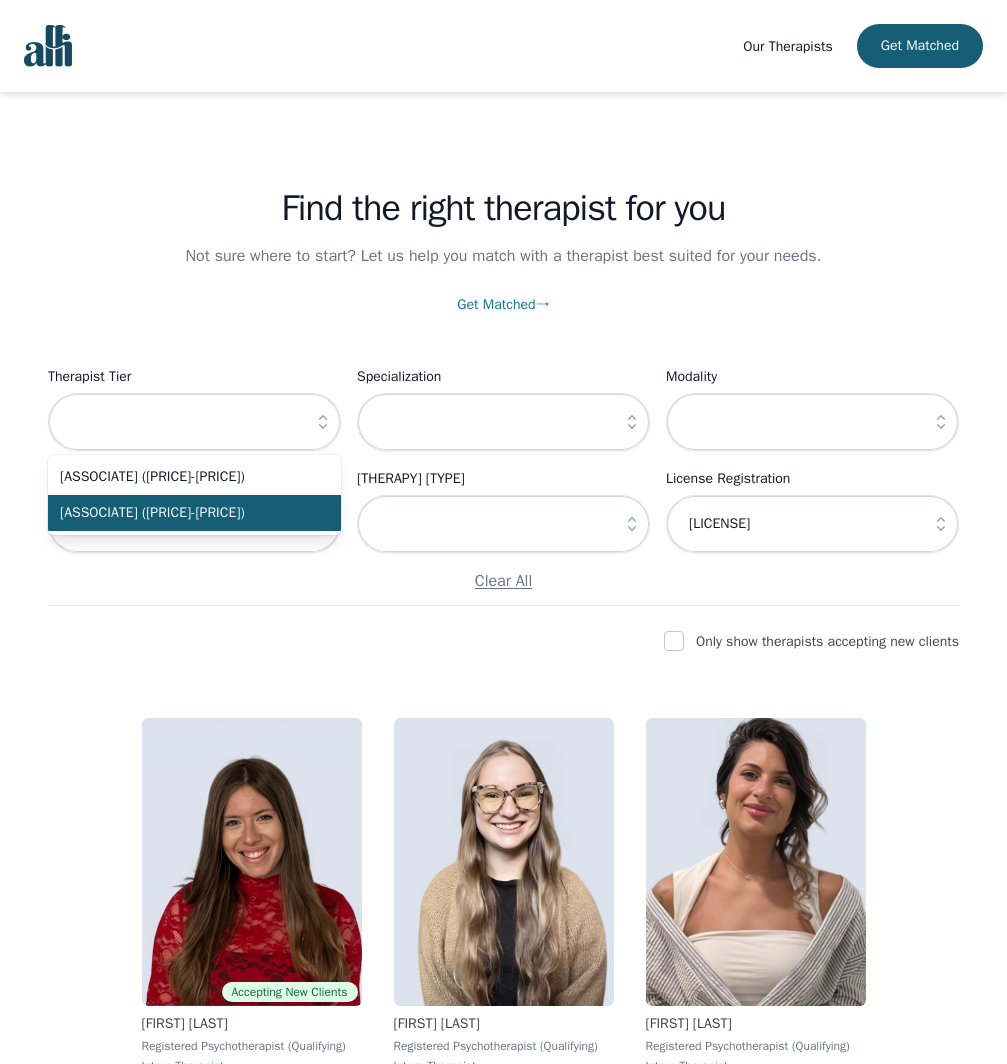 click on "[ASSOCIATE] ([PRICE]-[PRICE])" at bounding box center (194, 513) 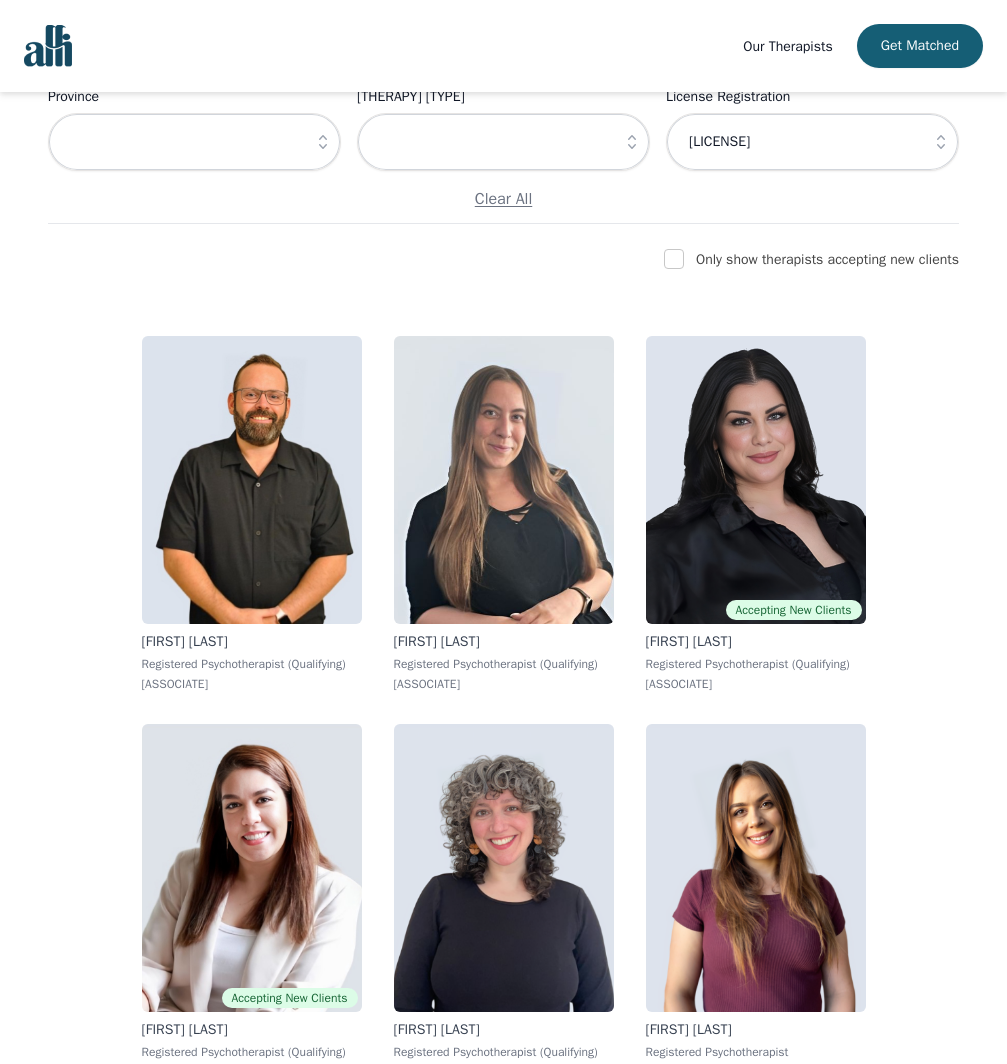scroll, scrollTop: 0, scrollLeft: 0, axis: both 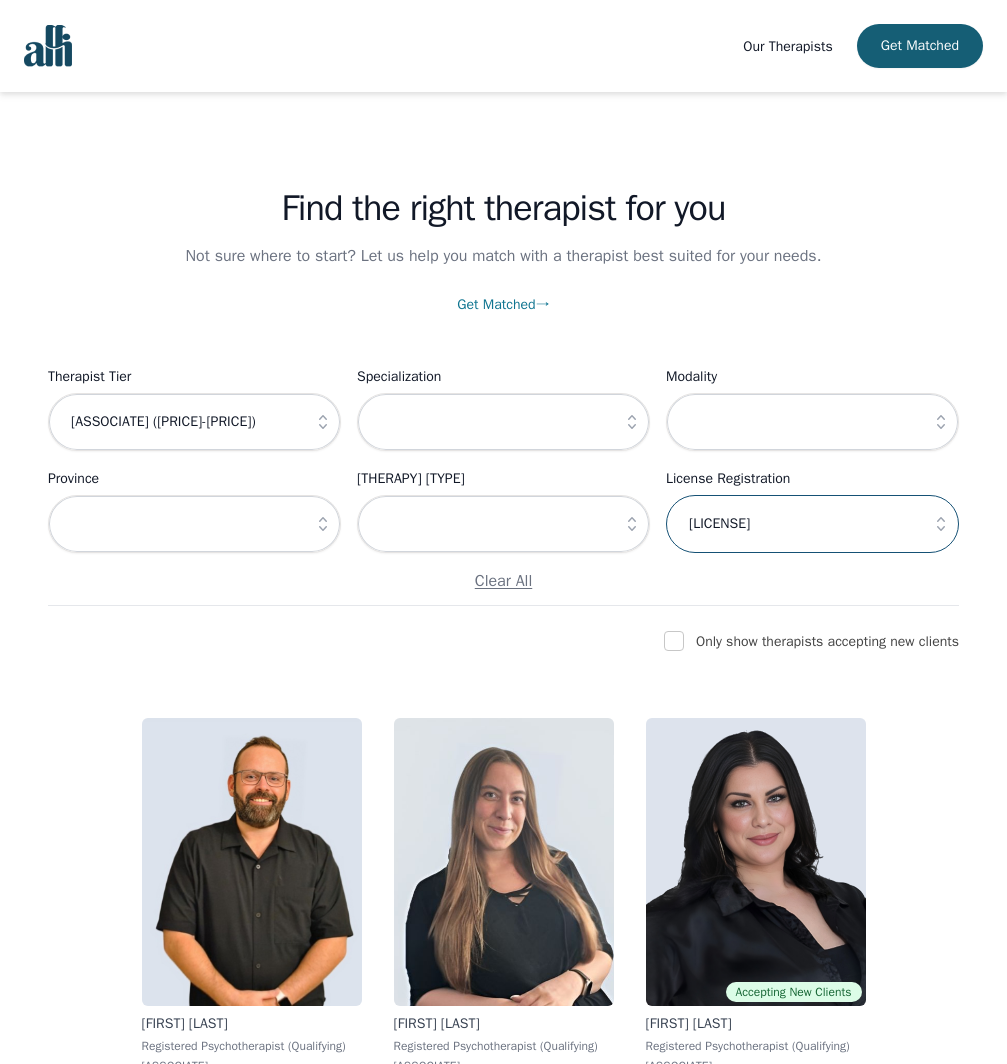 click on "[LICENSE]" at bounding box center [812, 524] 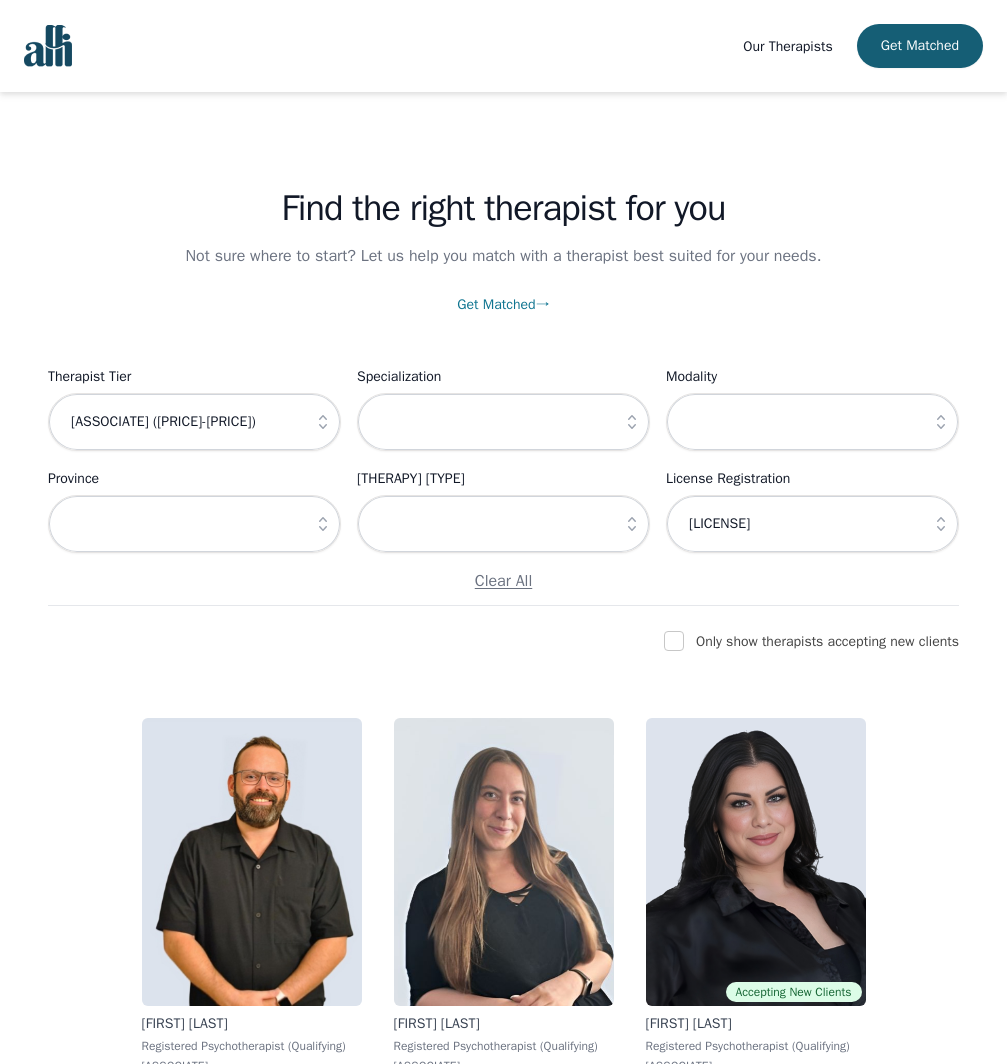 click at bounding box center [941, 524] 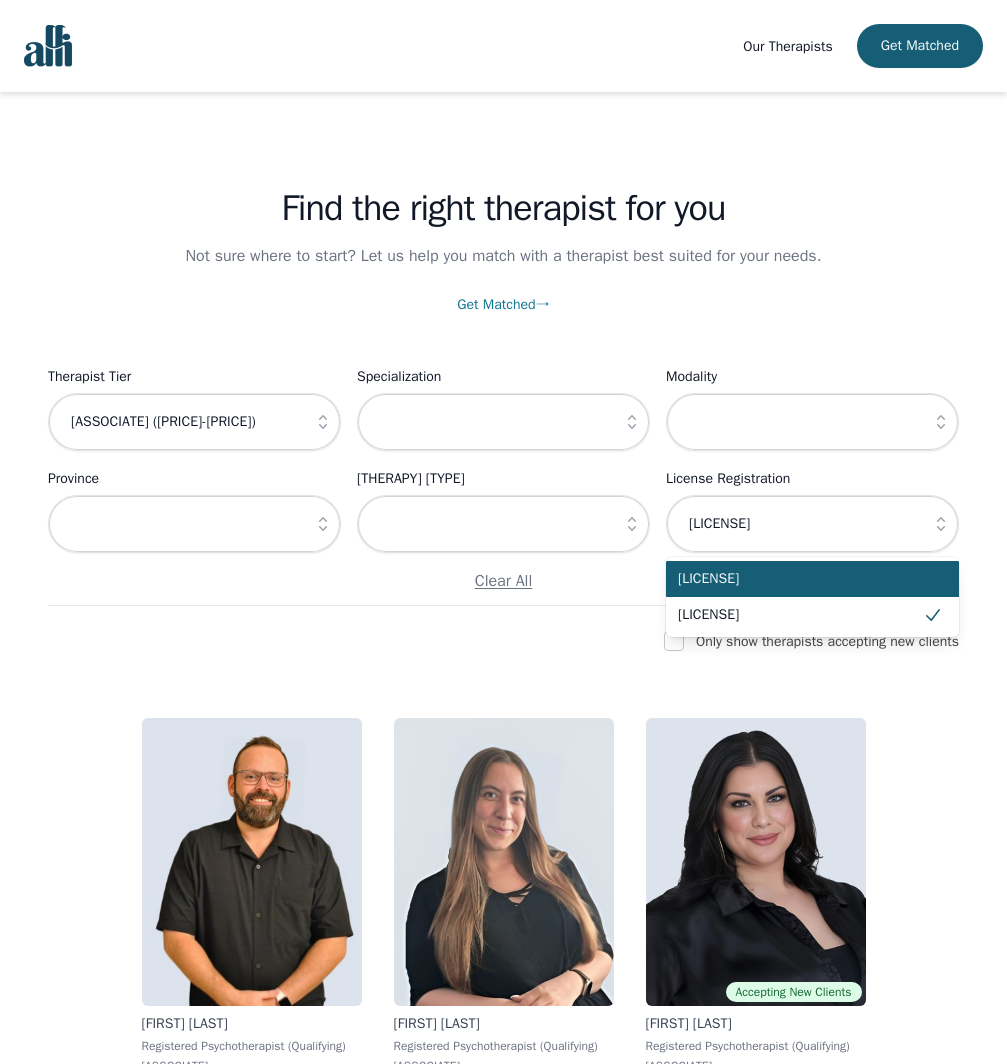 click on "[LICENSE]" at bounding box center (800, 579) 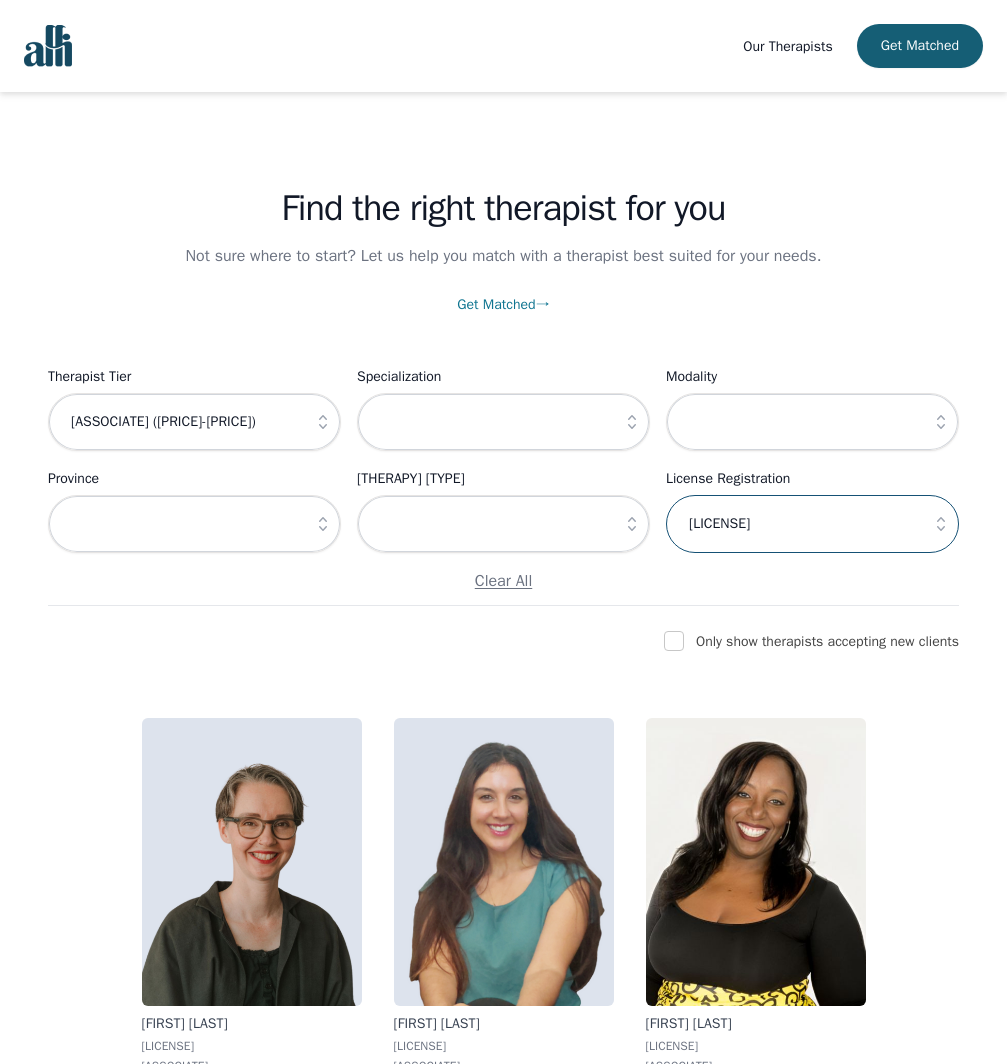 scroll, scrollTop: 382, scrollLeft: 0, axis: vertical 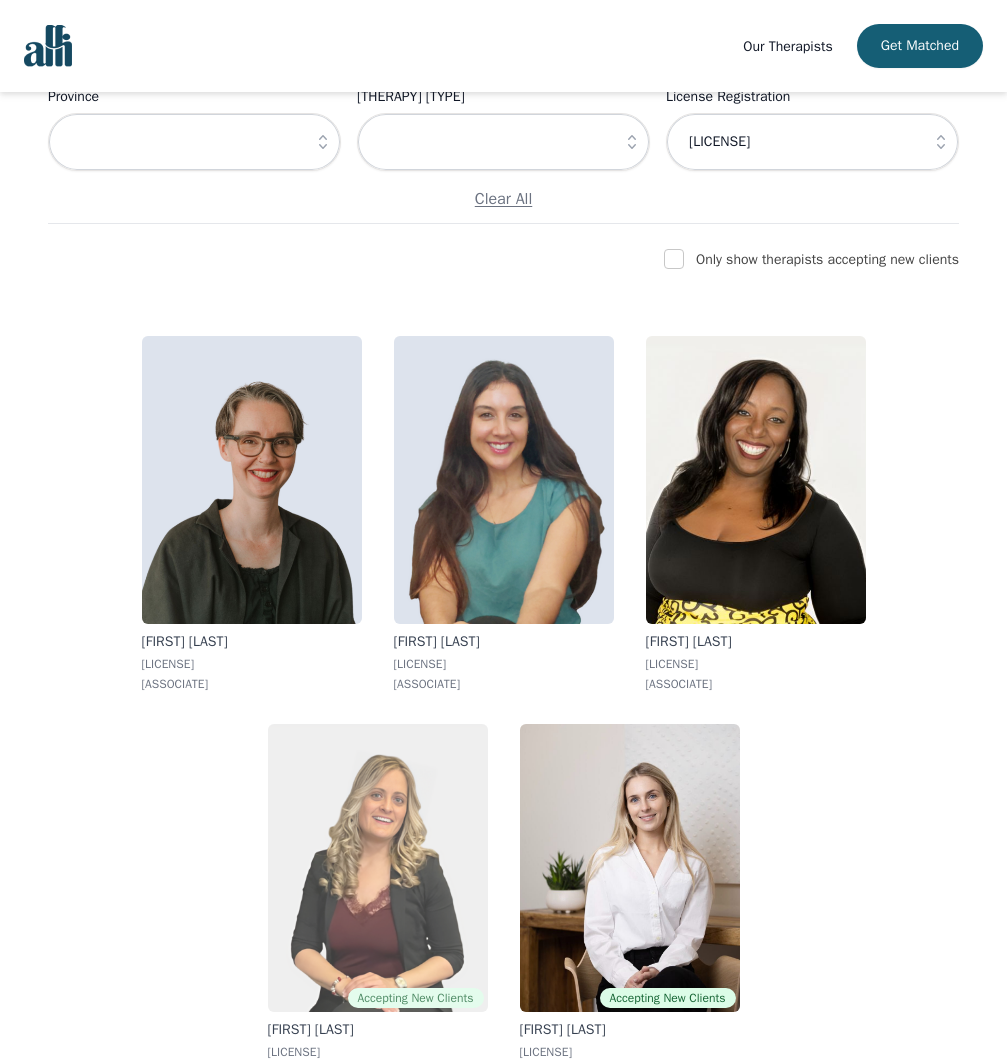 click at bounding box center (378, 868) 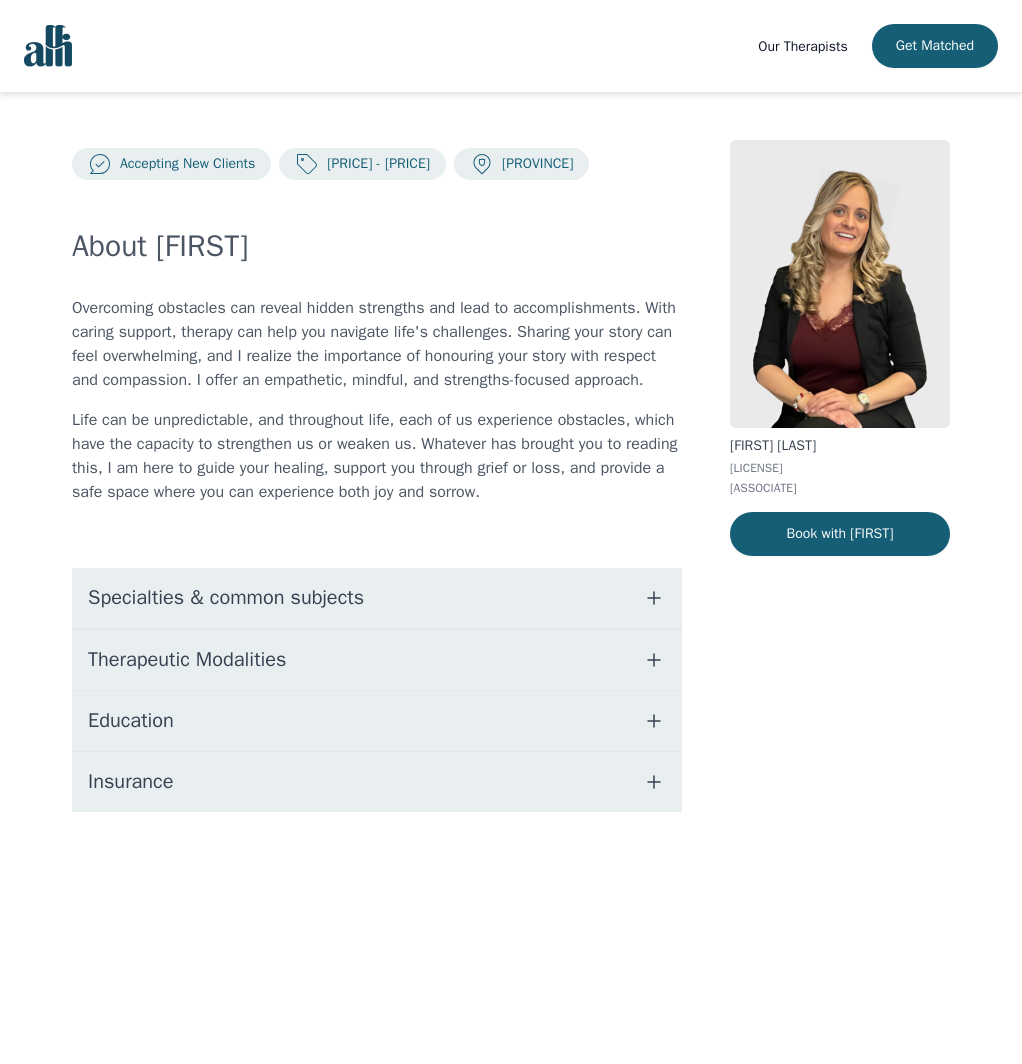 click on "Specialties & common subjects" at bounding box center [377, 598] 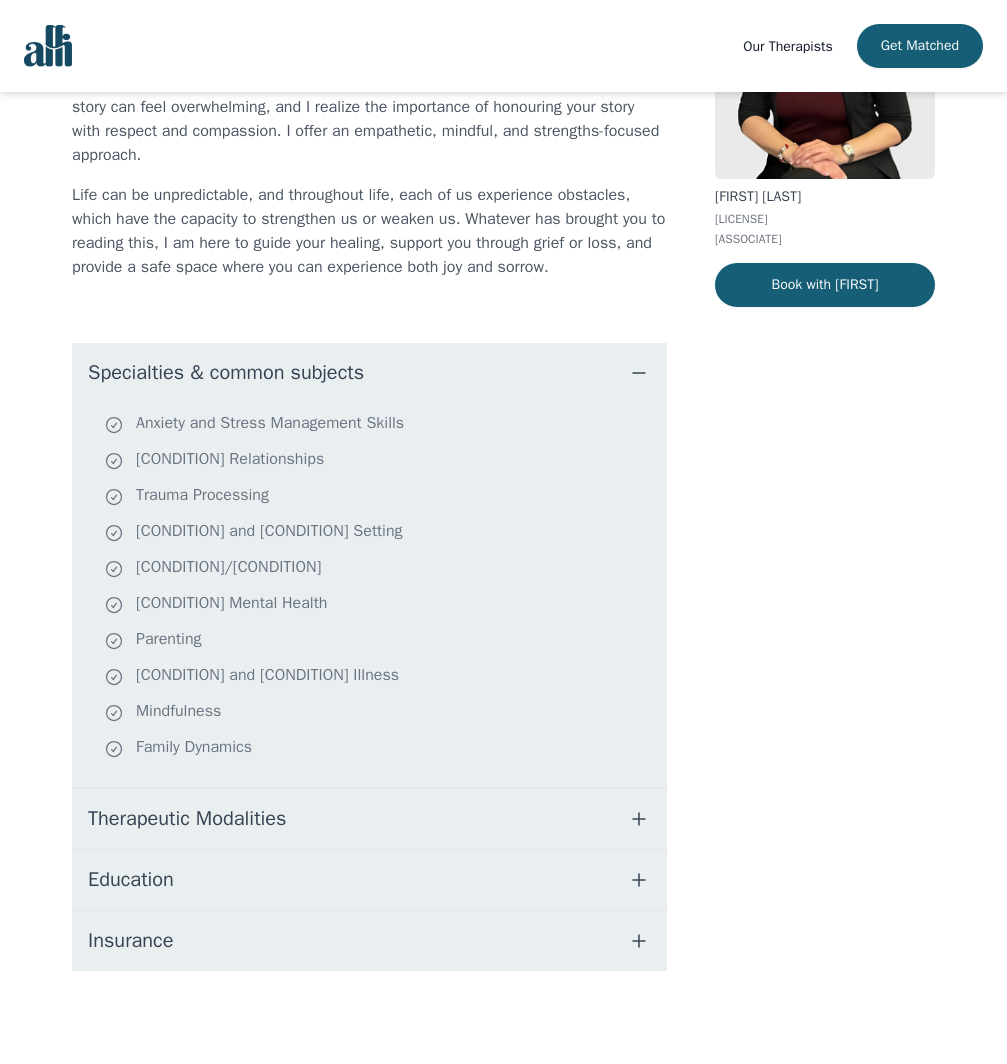 scroll, scrollTop: 252, scrollLeft: 0, axis: vertical 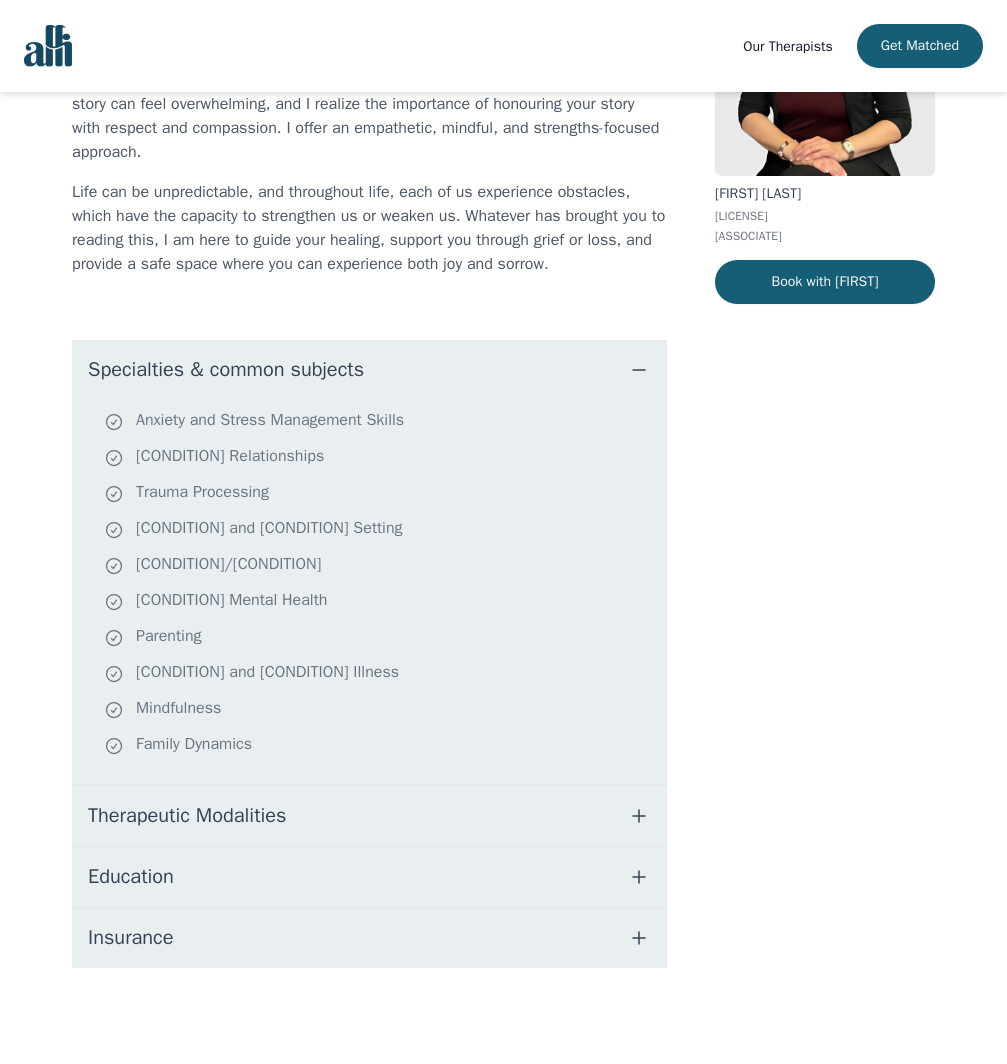click on "Therapeutic Modalities" at bounding box center [369, 816] 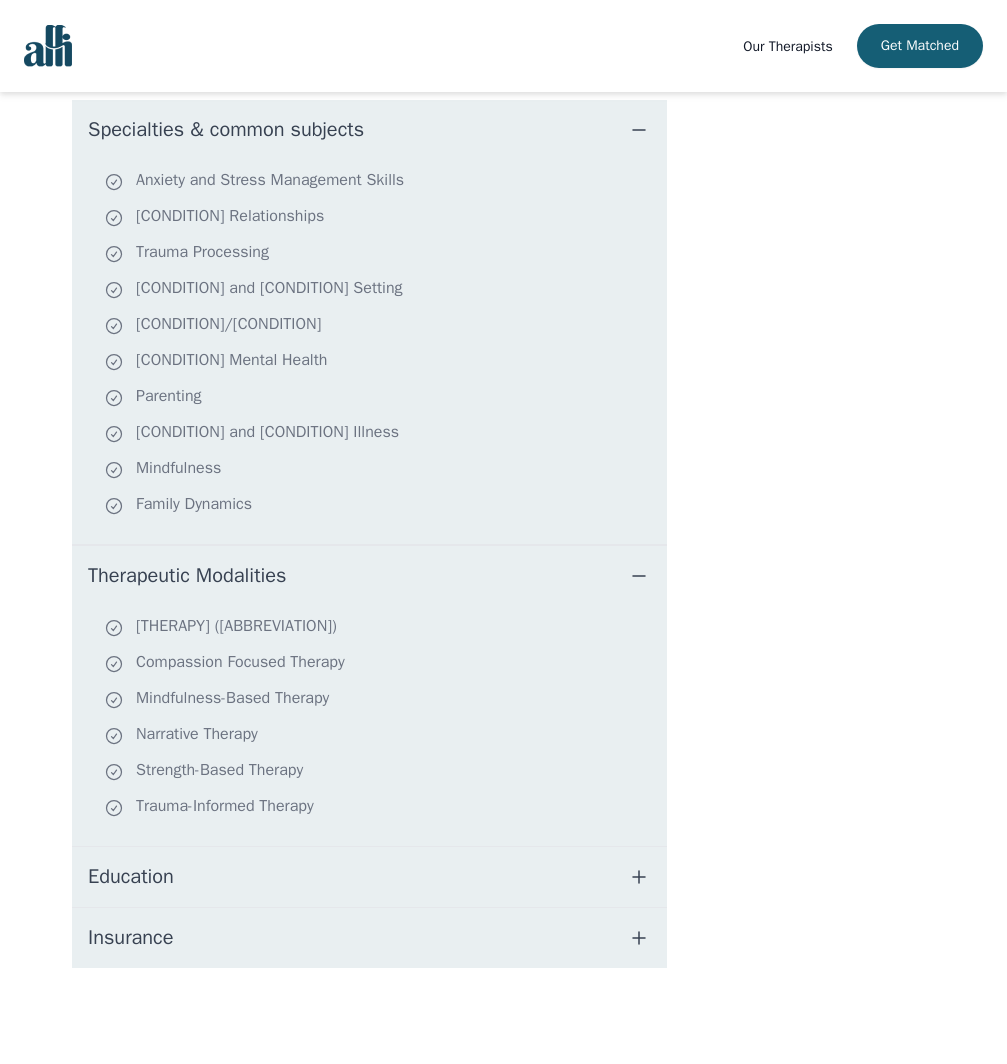 scroll, scrollTop: 0, scrollLeft: 0, axis: both 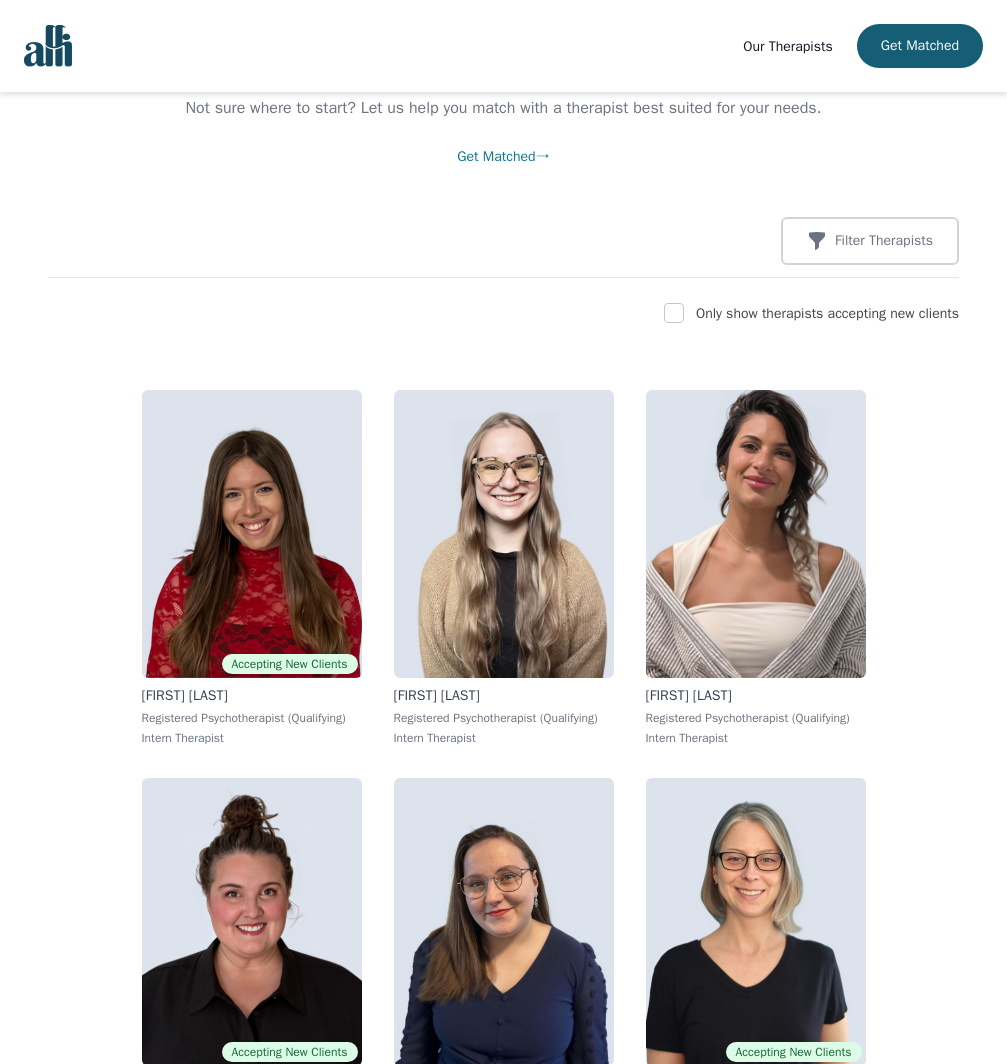 click on "Our Therapists Get Matched" at bounding box center [863, 46] 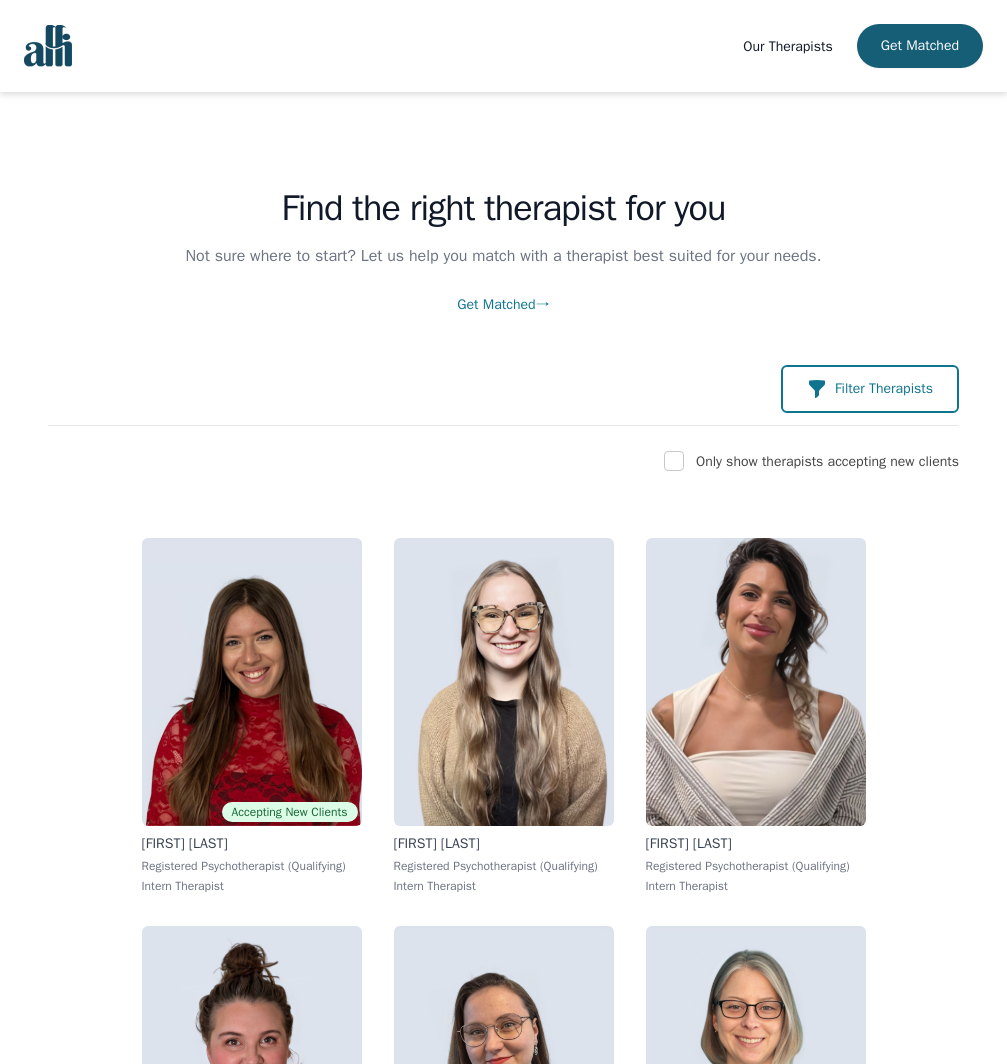 click at bounding box center (817, 389) 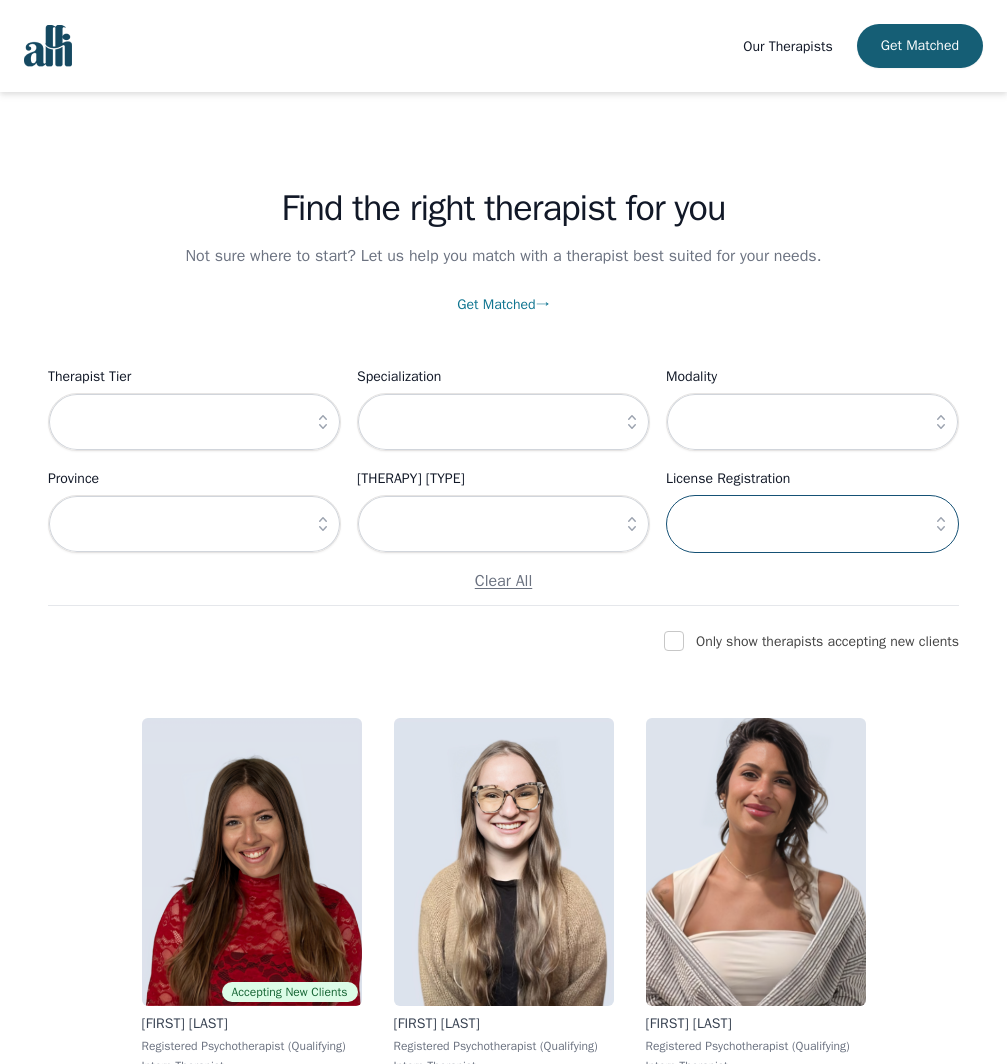click at bounding box center (812, 524) 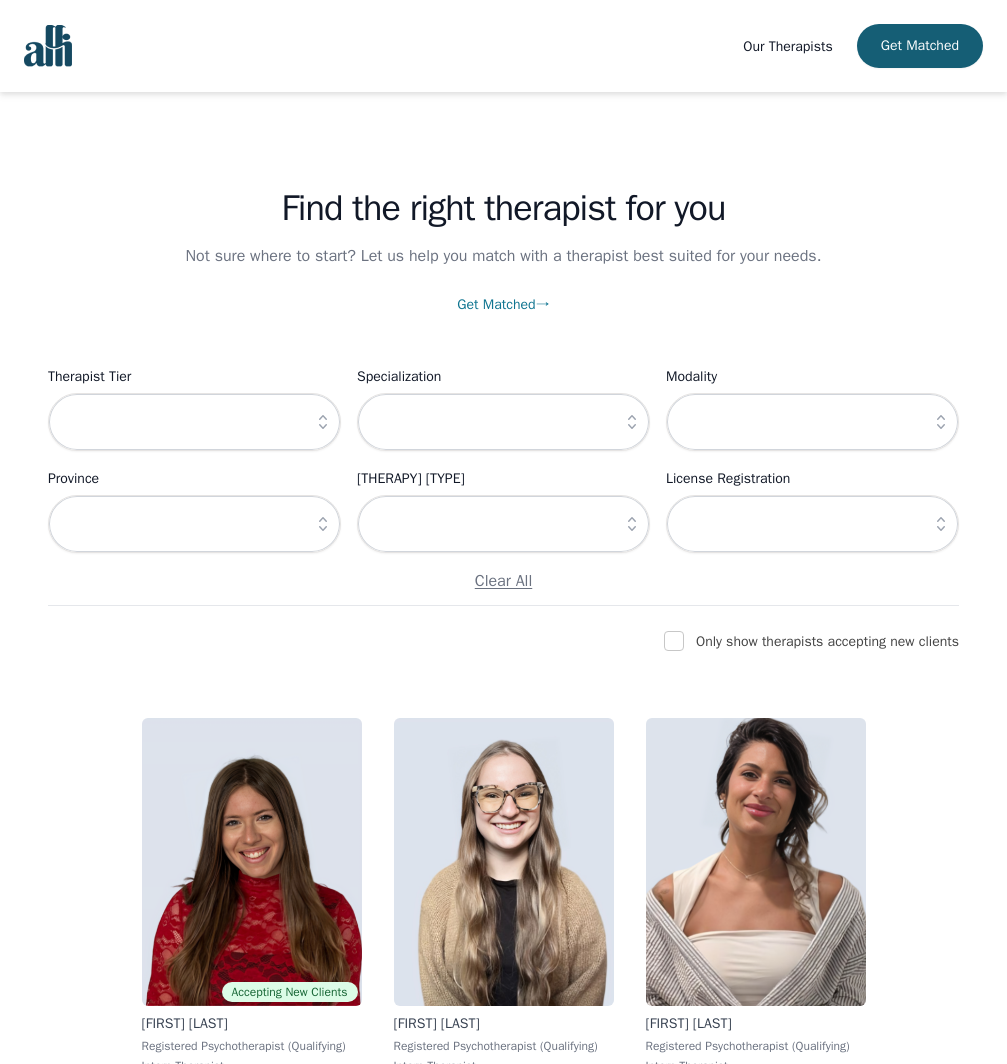 click at bounding box center [941, 524] 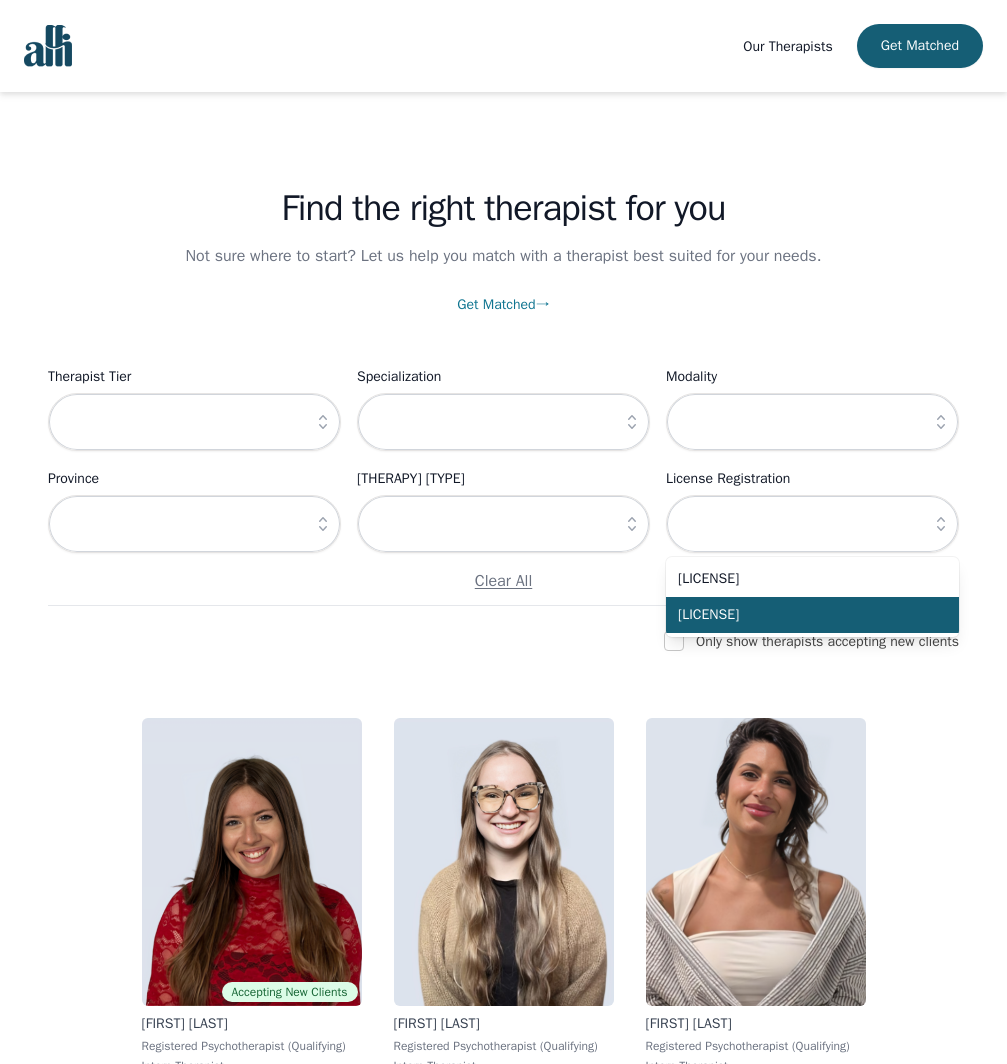 click on "[LICENSE]" at bounding box center (812, 615) 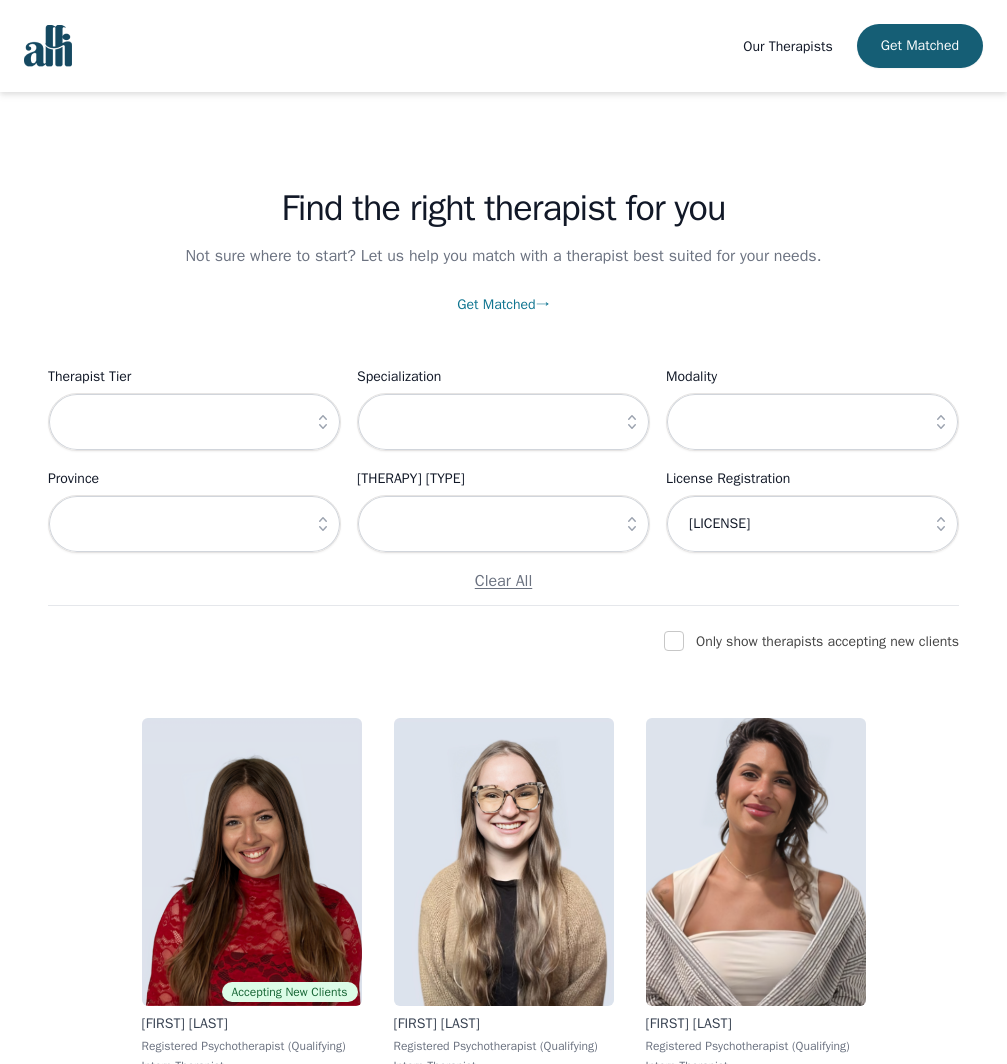 click at bounding box center [941, 524] 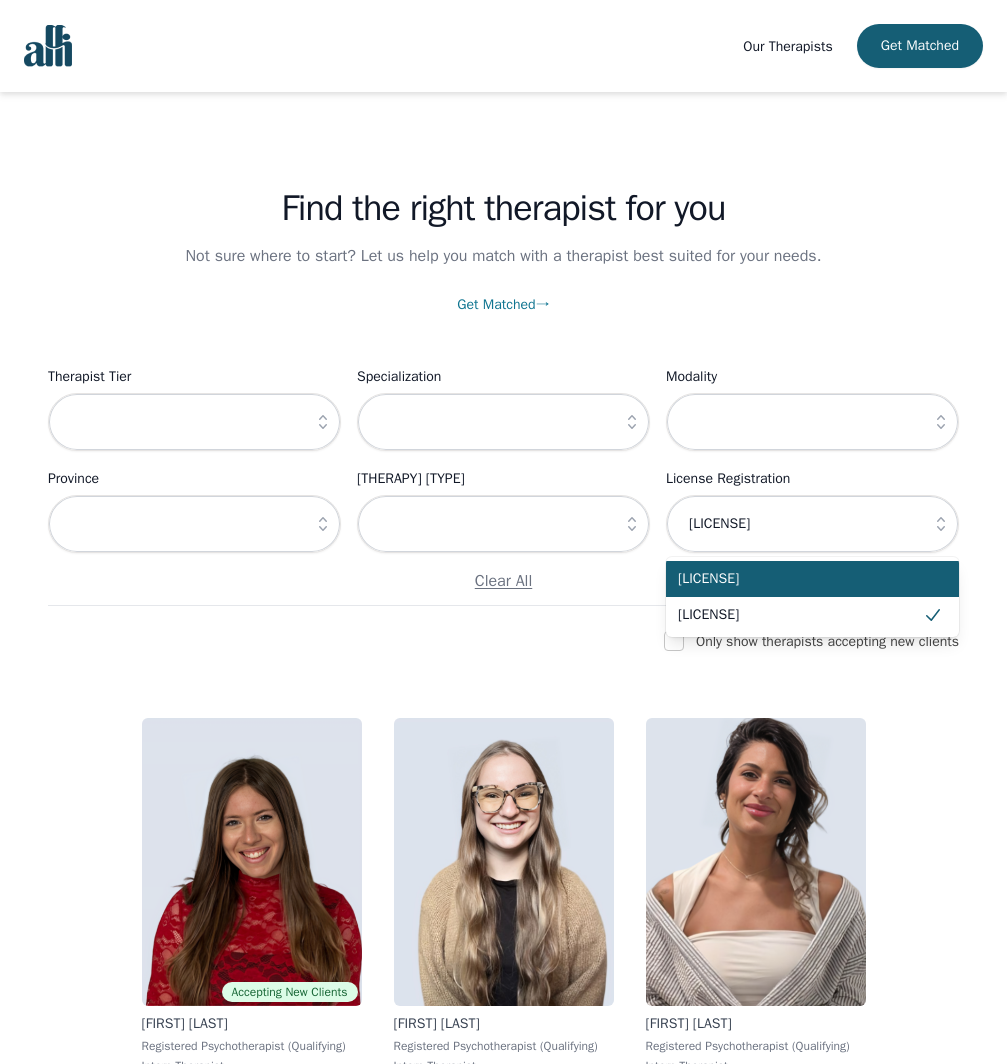 click on "[LICENSE]" at bounding box center (800, 579) 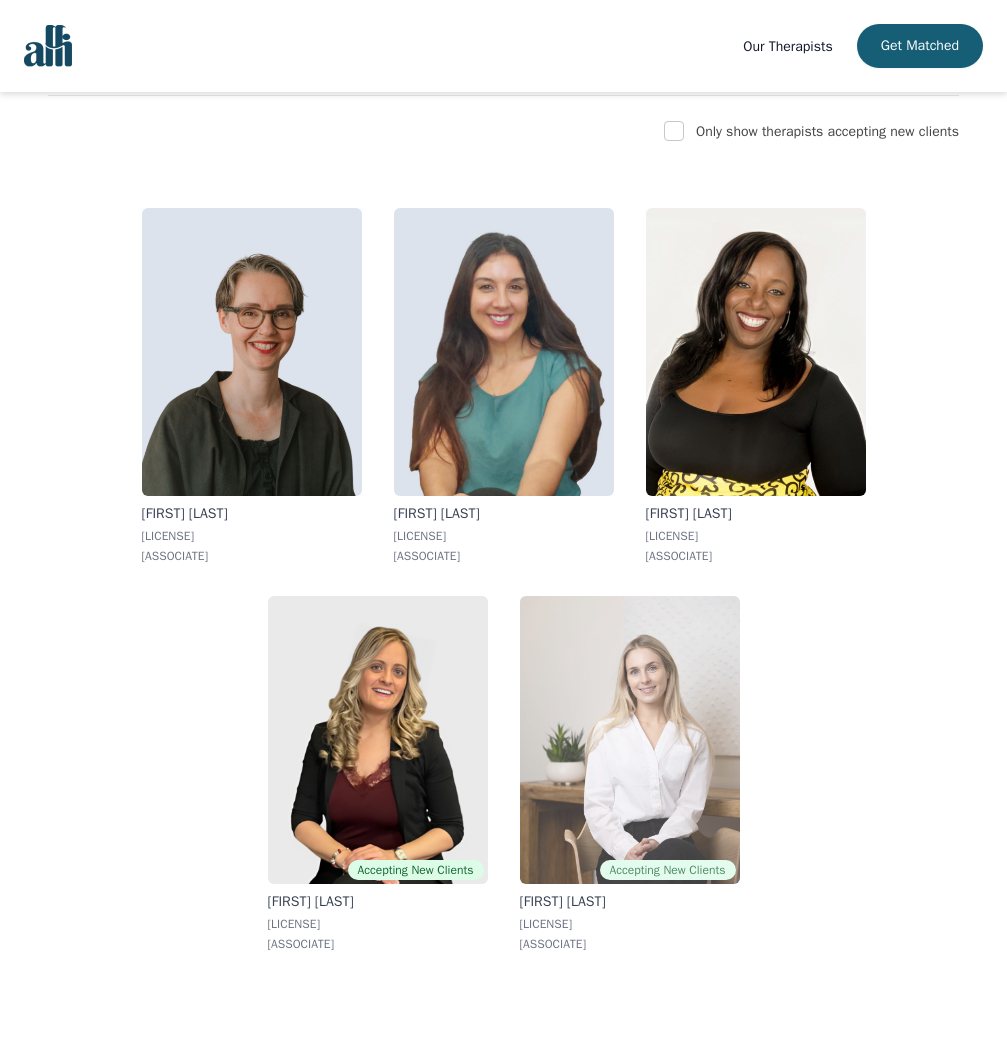 click at bounding box center (630, 740) 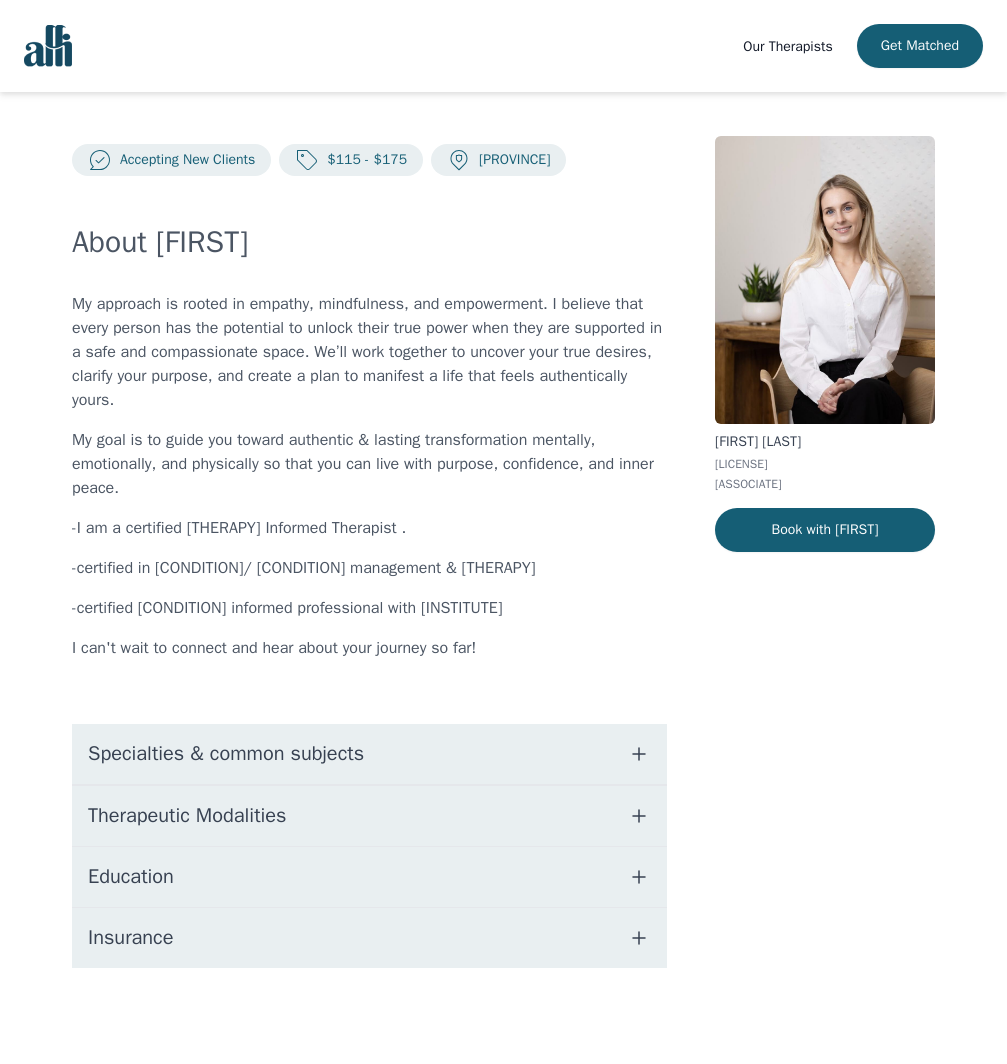 scroll, scrollTop: 0, scrollLeft: 0, axis: both 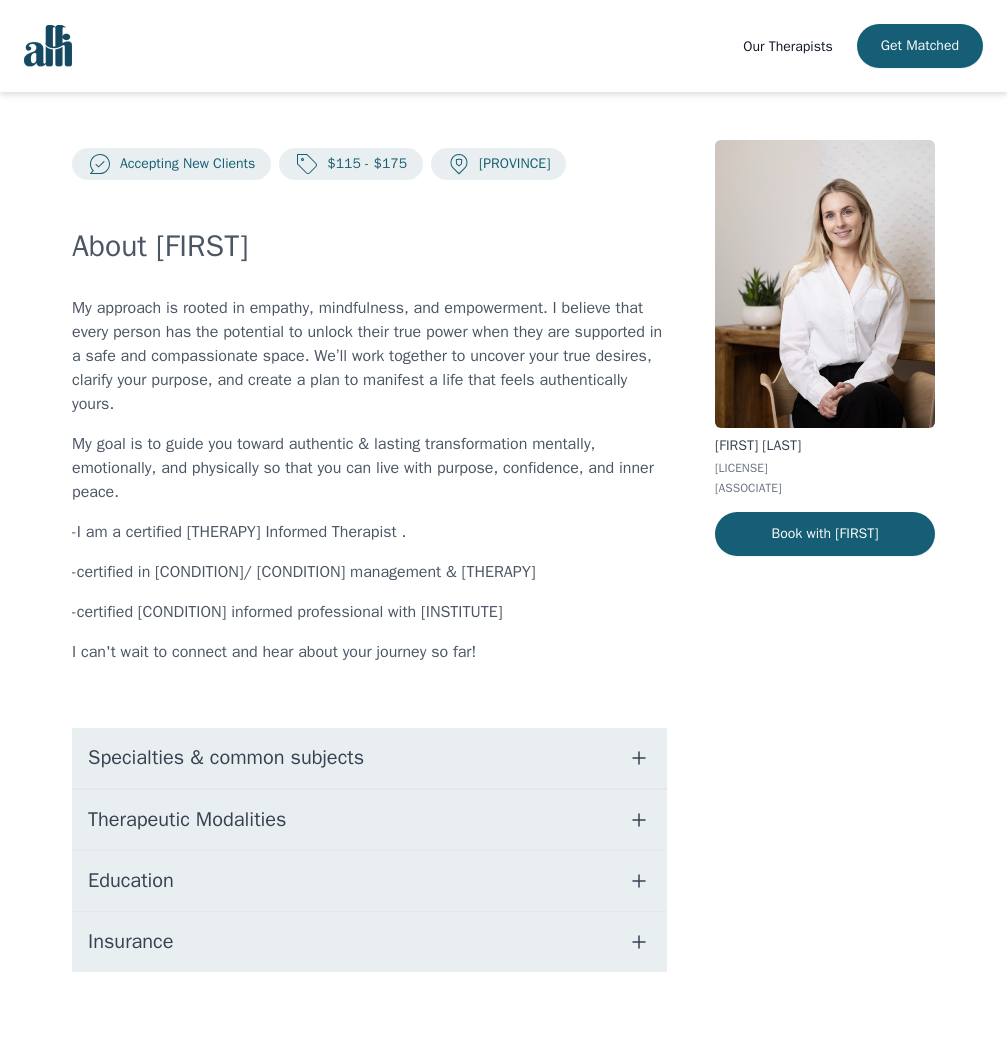 click on "Therapeutic Modalities" at bounding box center [369, 820] 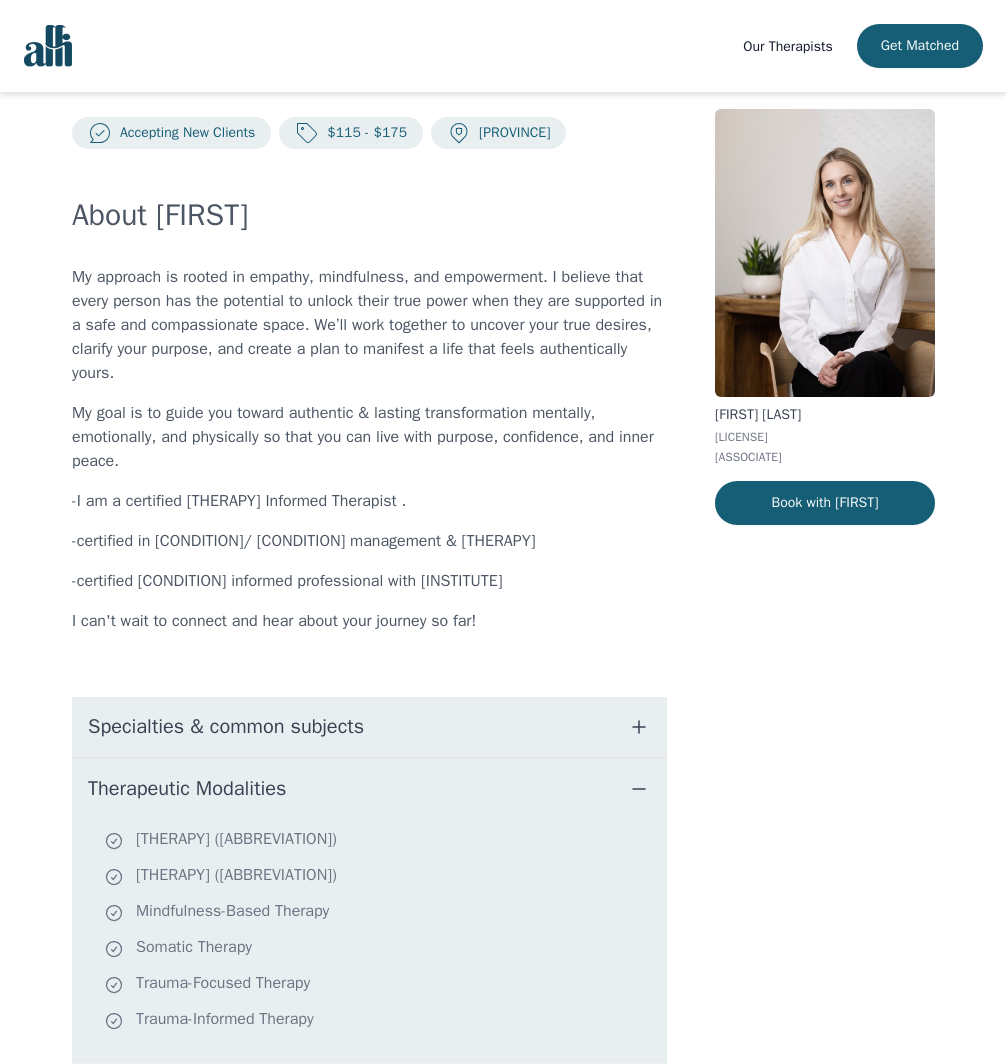 scroll, scrollTop: 0, scrollLeft: 0, axis: both 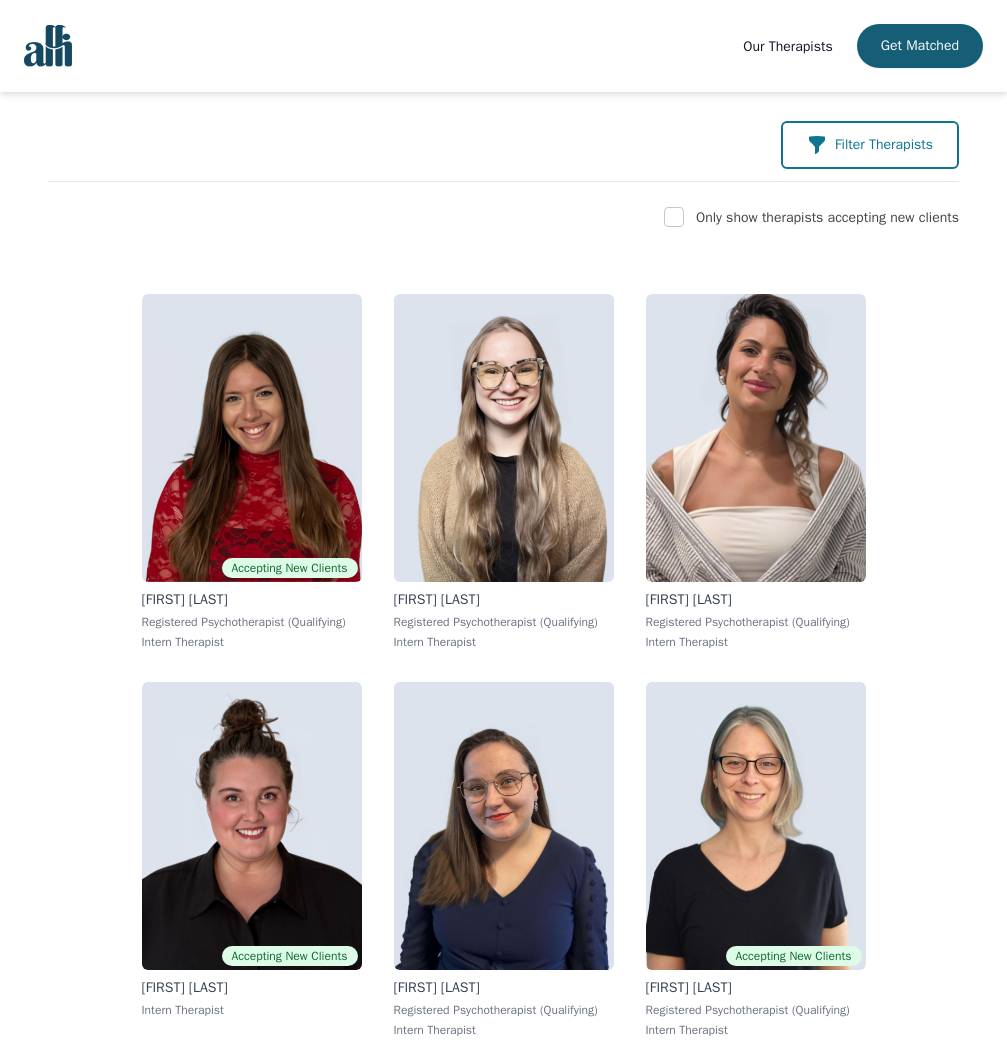 click on "Filter Therapists" at bounding box center [870, 145] 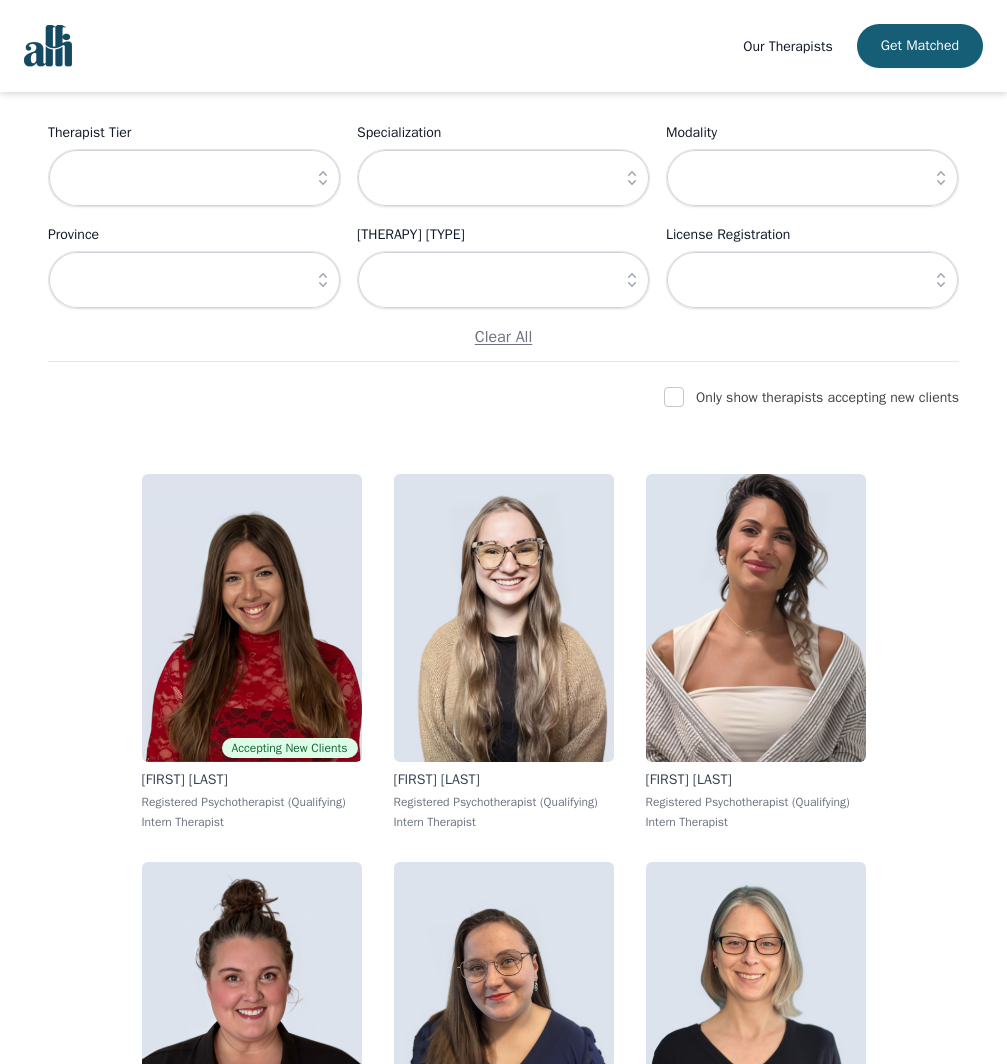 click at bounding box center (941, 280) 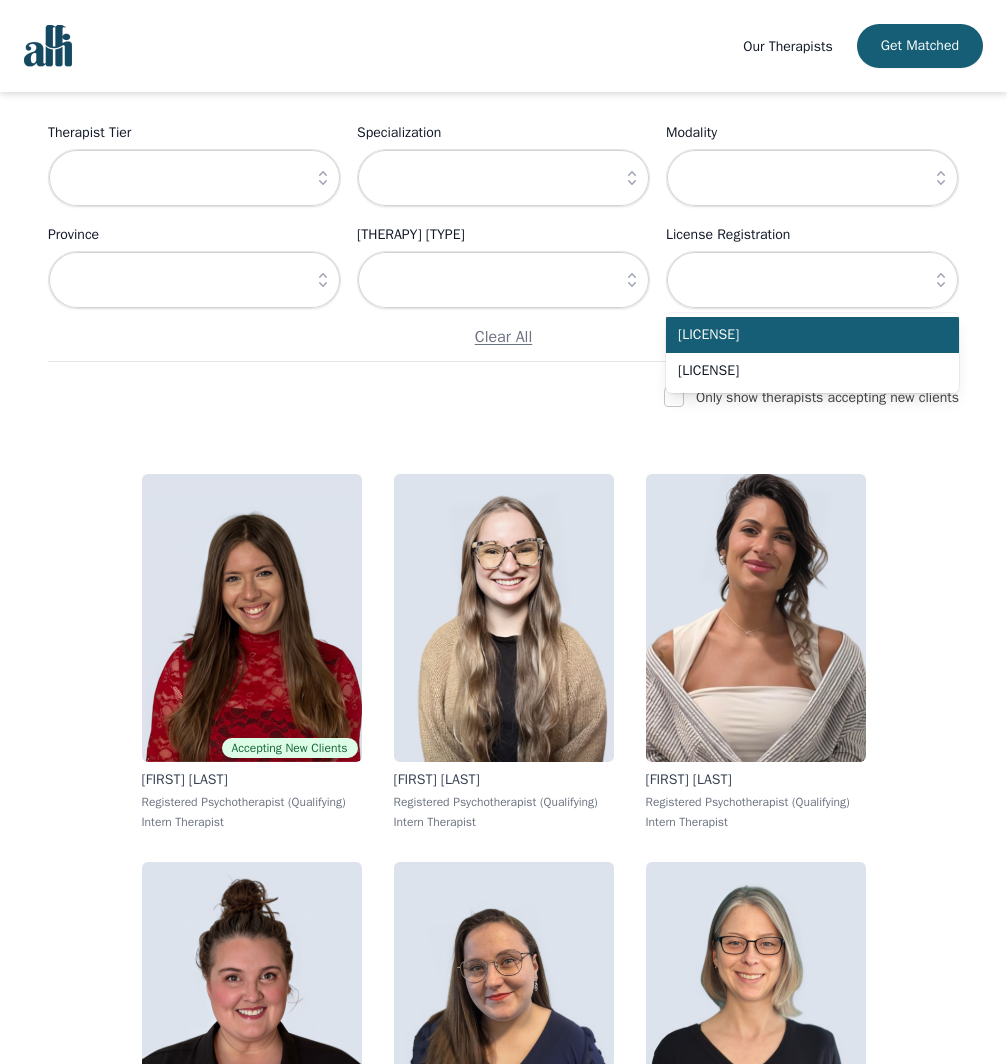 click on "[LICENSE]" at bounding box center [812, 335] 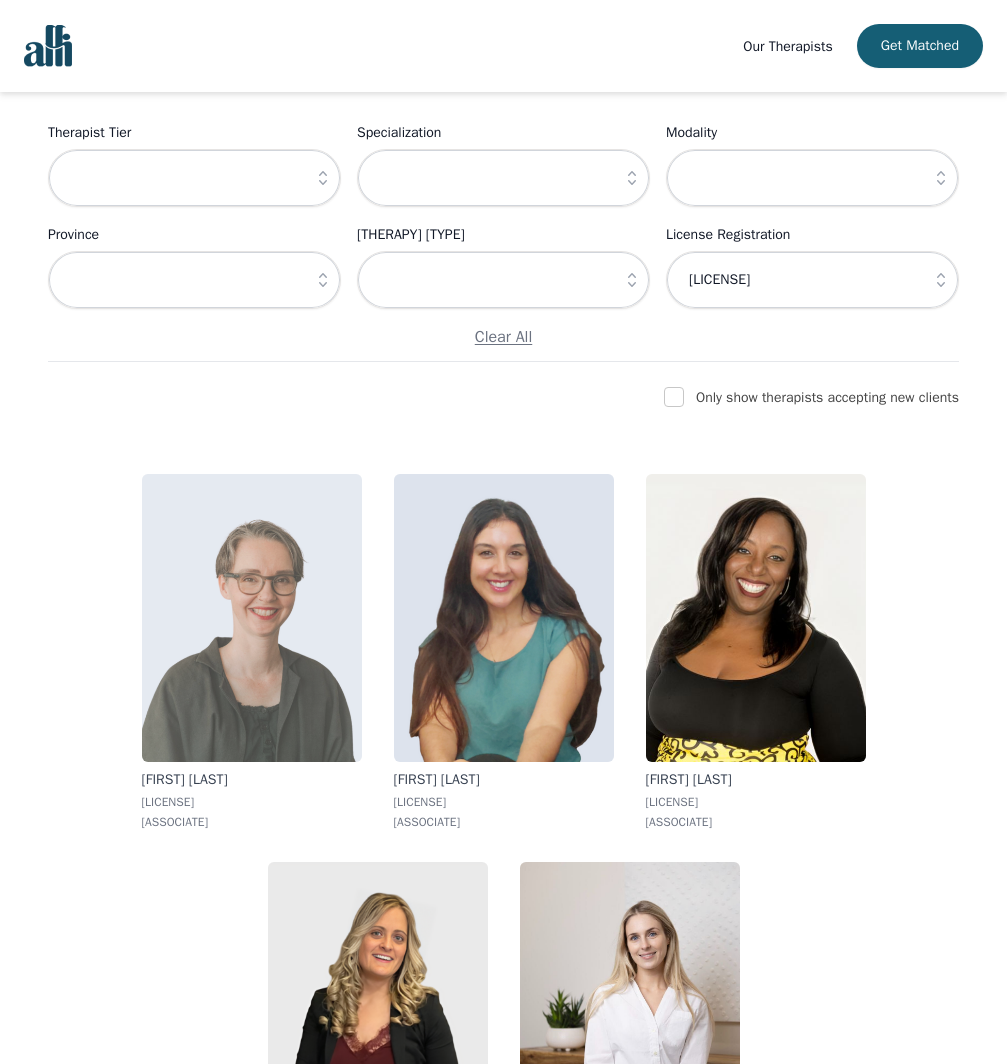 click at bounding box center [252, 618] 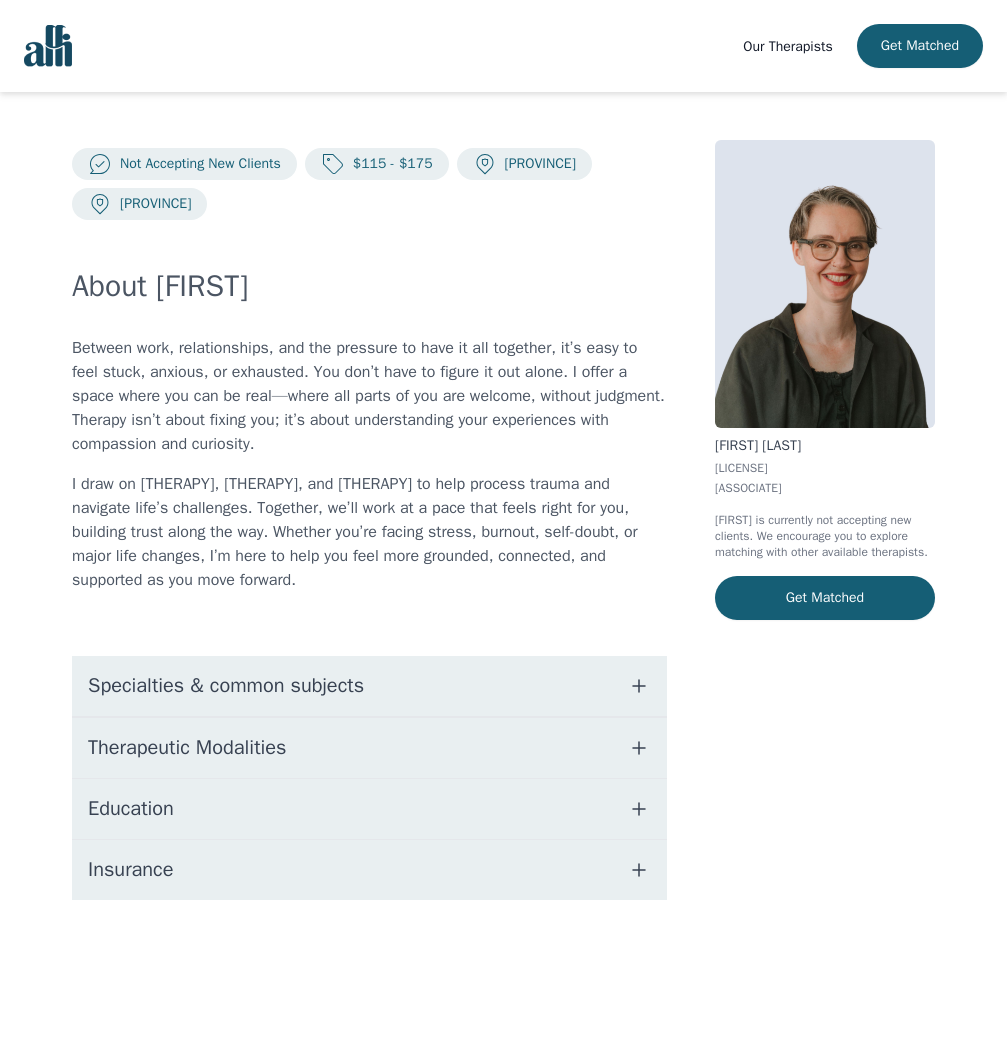 scroll, scrollTop: 0, scrollLeft: 0, axis: both 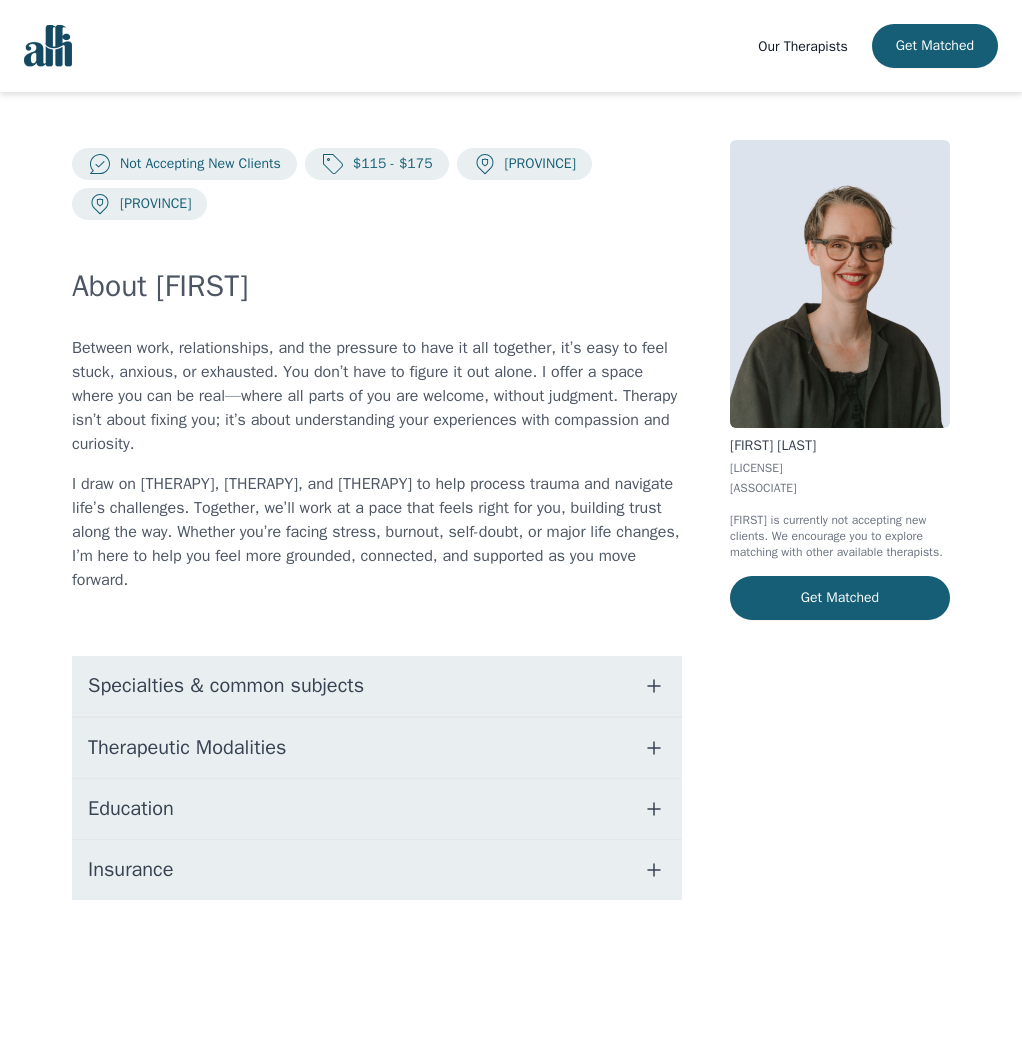 click on "Therapeutic Modalities" at bounding box center (377, 748) 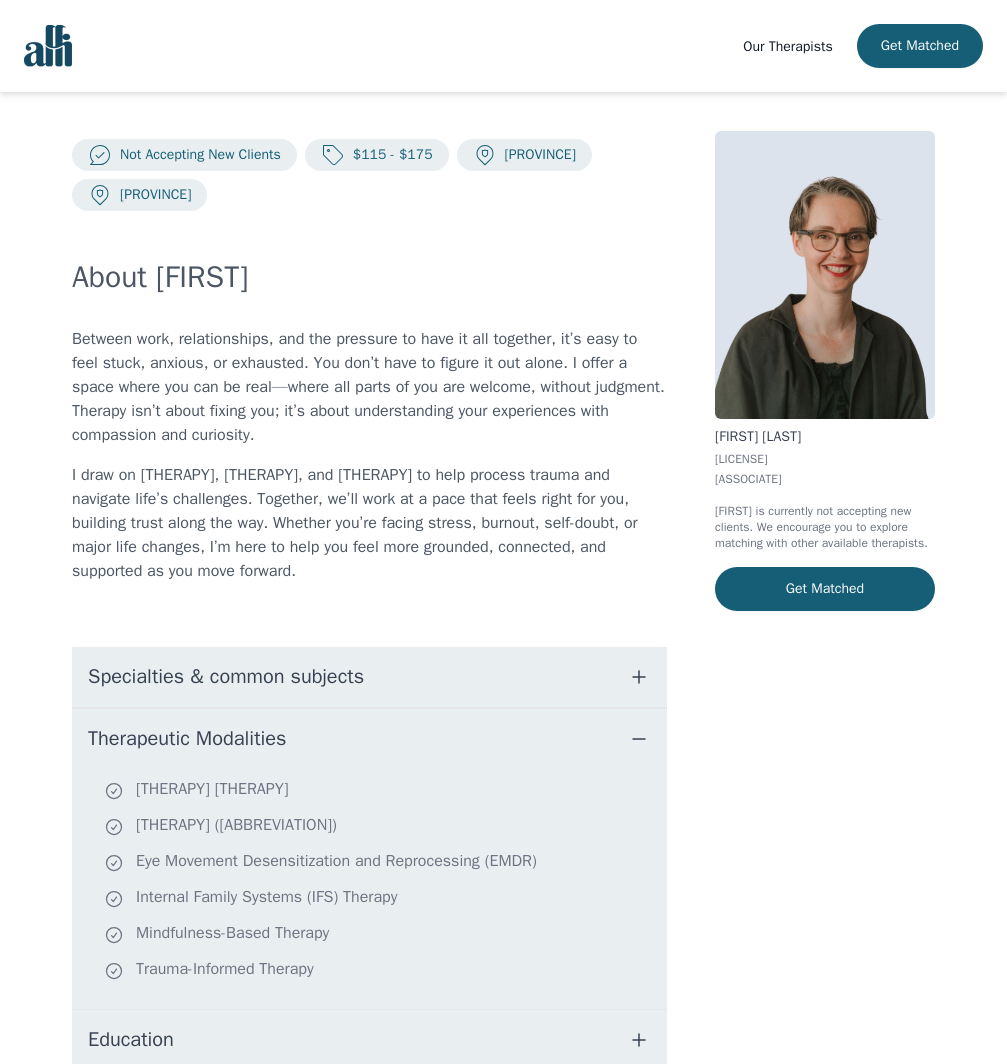 scroll, scrollTop: 12, scrollLeft: 0, axis: vertical 